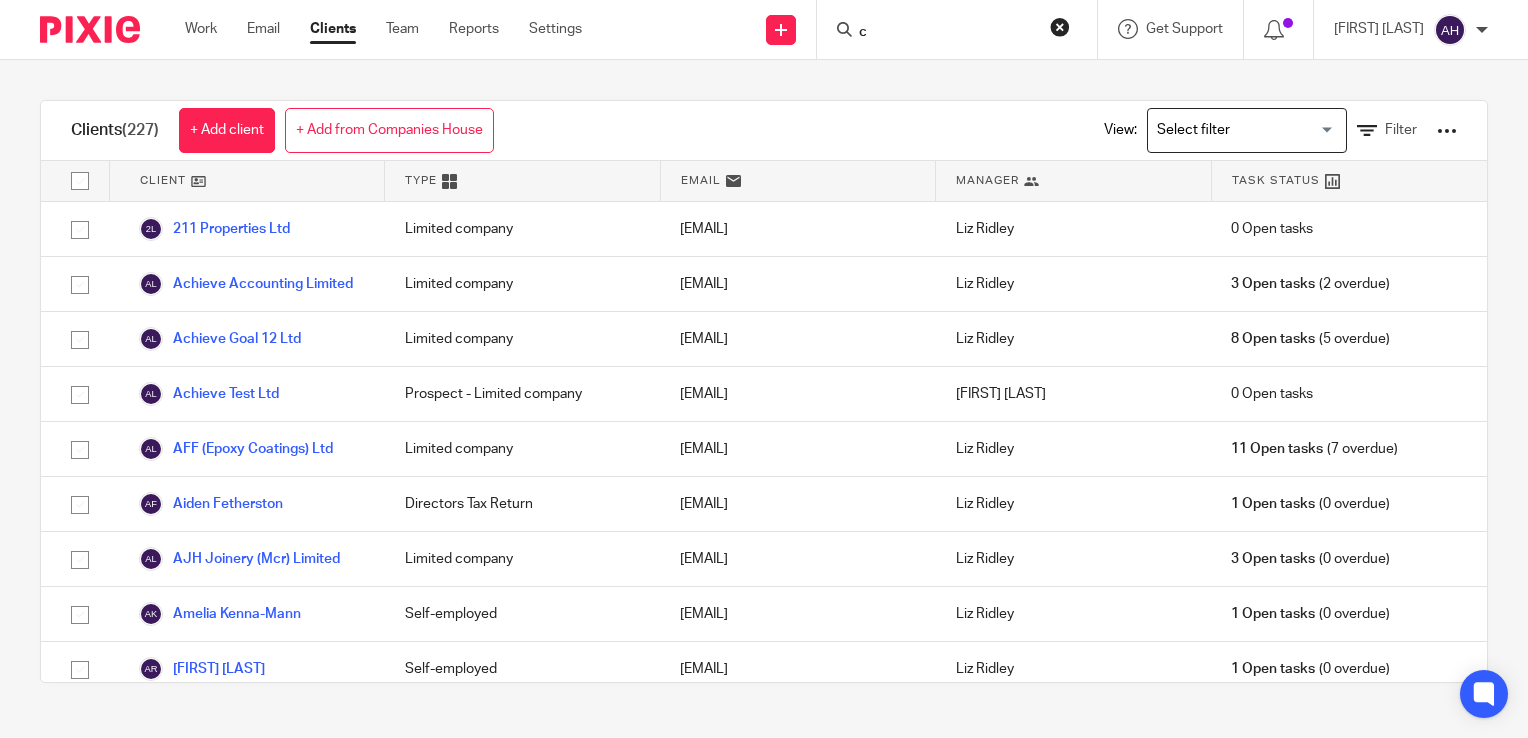 scroll, scrollTop: 0, scrollLeft: 0, axis: both 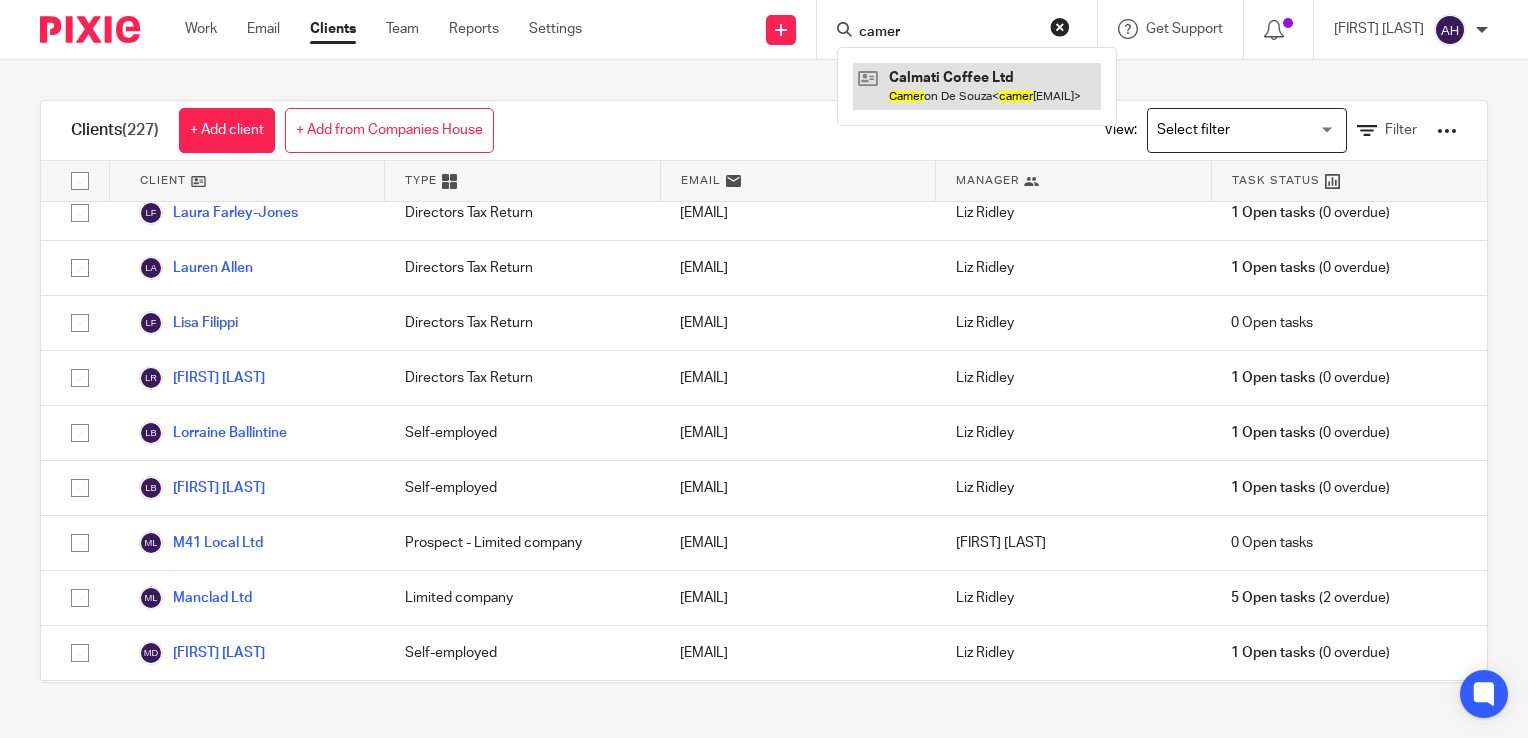 type on "camer" 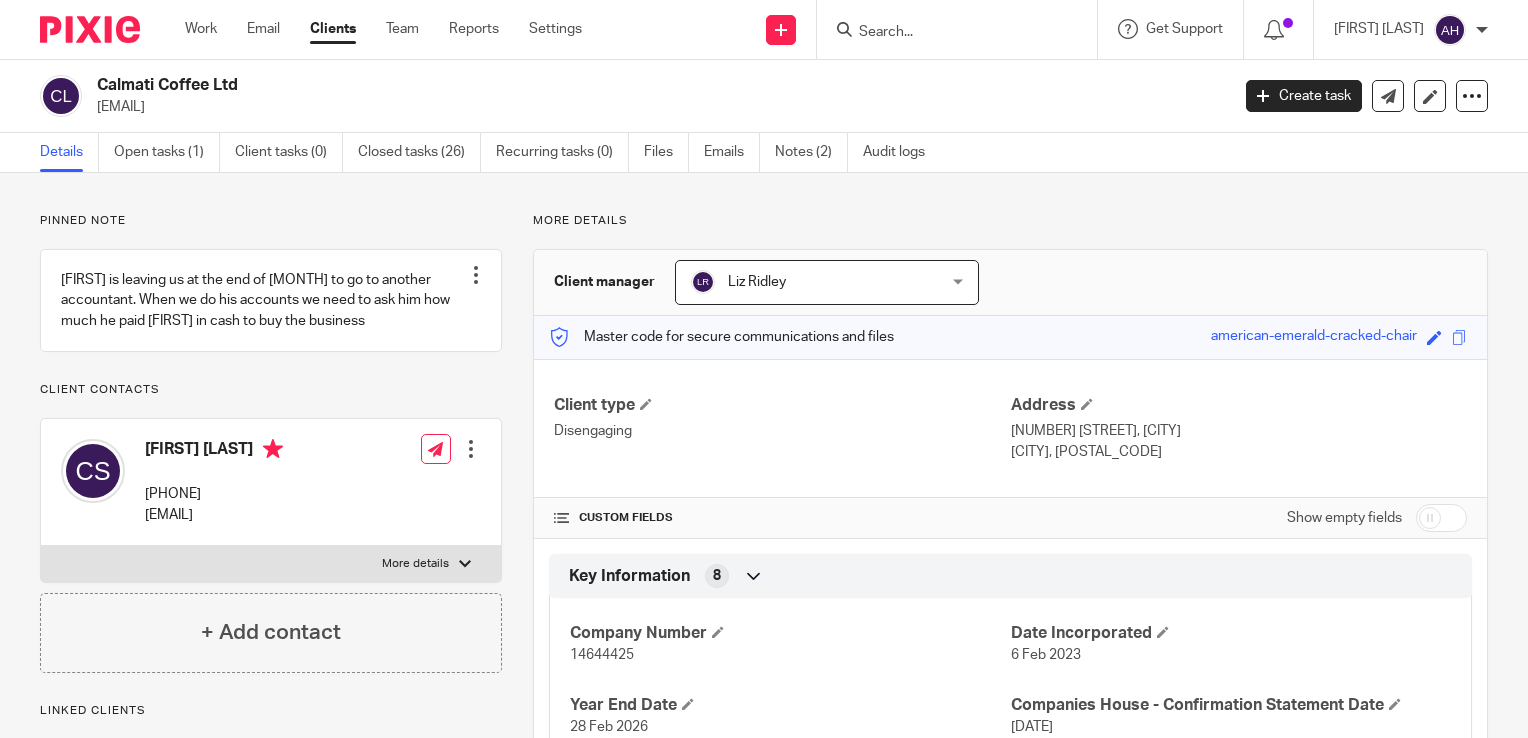 scroll, scrollTop: 0, scrollLeft: 0, axis: both 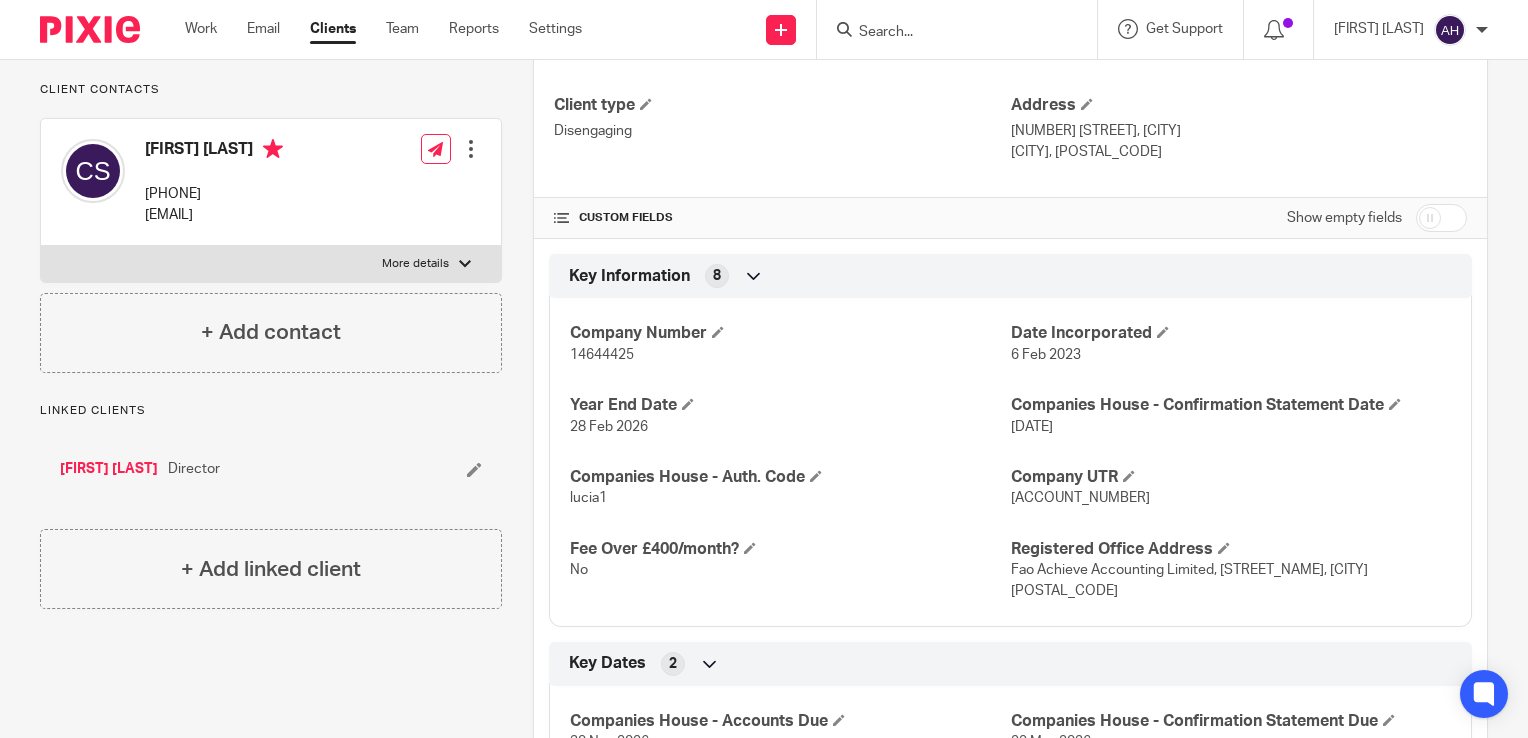 click on "[FIRST] [LAST]" at bounding box center [109, 469] 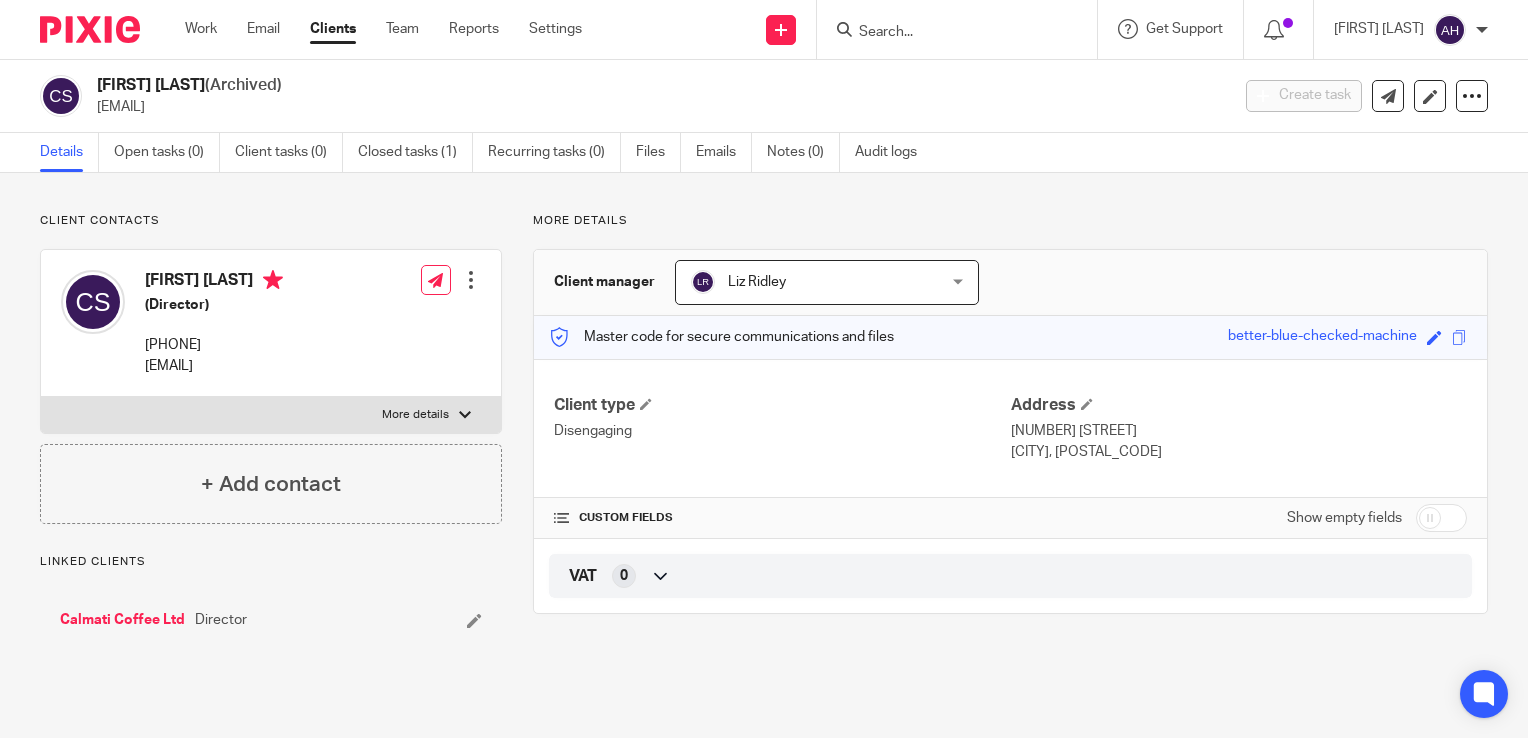 scroll, scrollTop: 0, scrollLeft: 0, axis: both 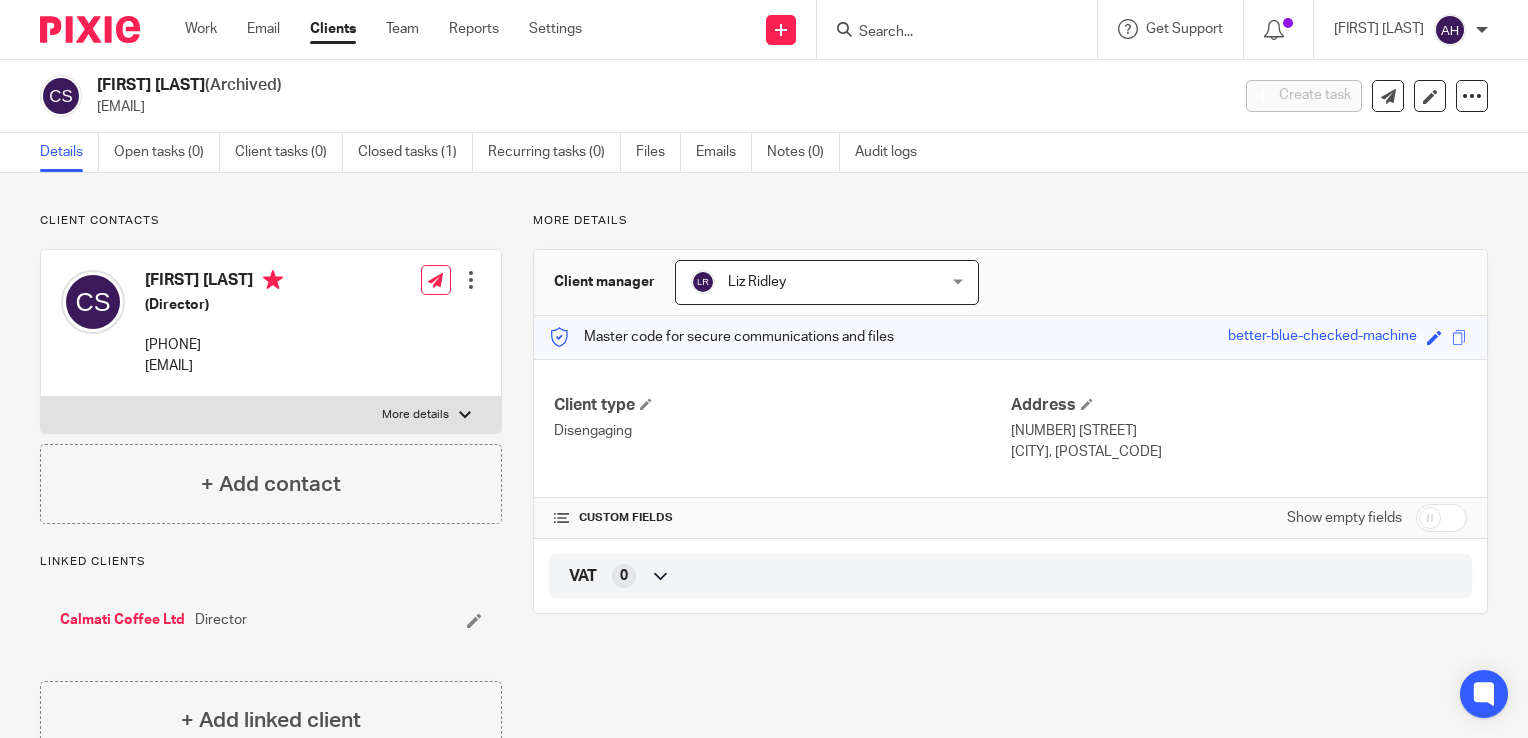 click on "Calmati Coffee Ltd" at bounding box center [122, 620] 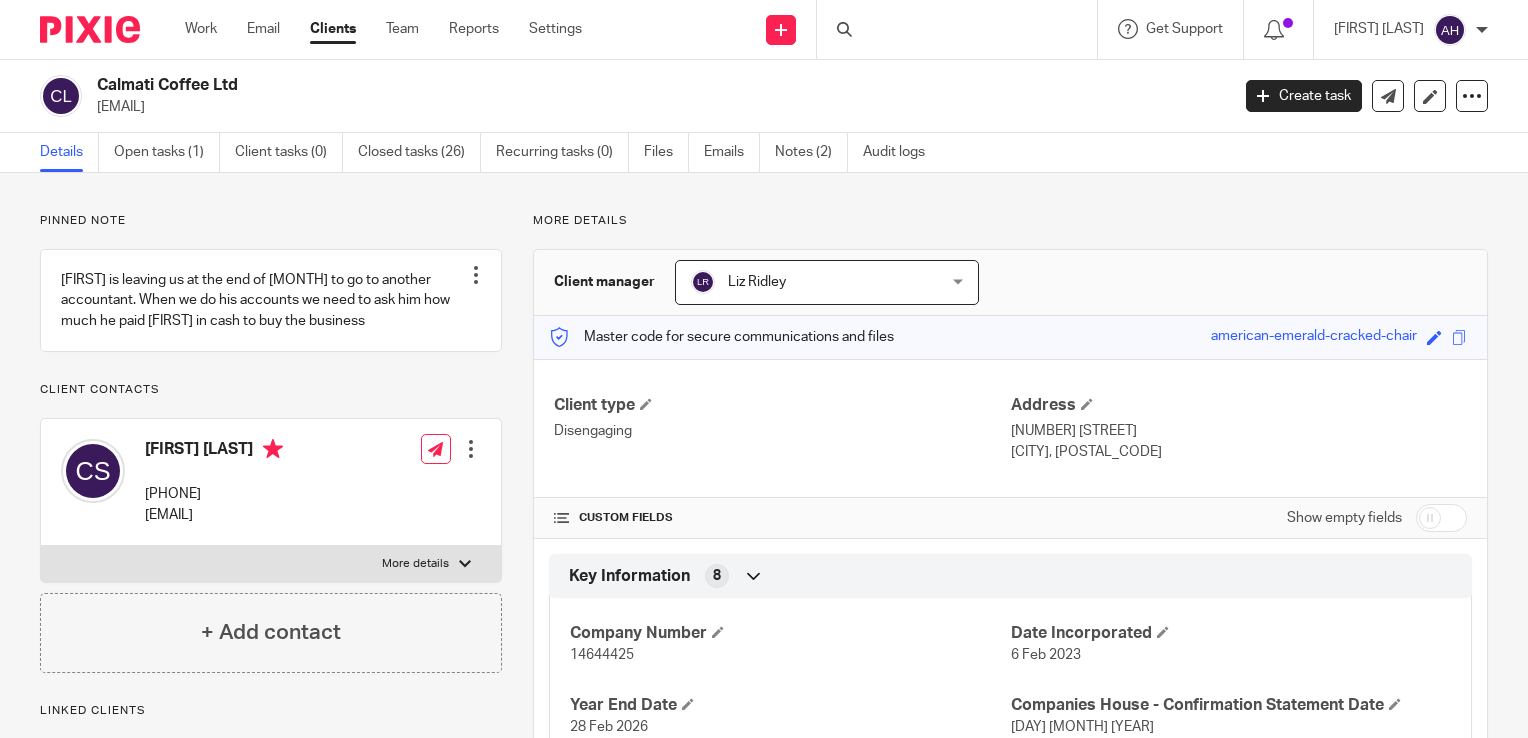 scroll, scrollTop: 0, scrollLeft: 0, axis: both 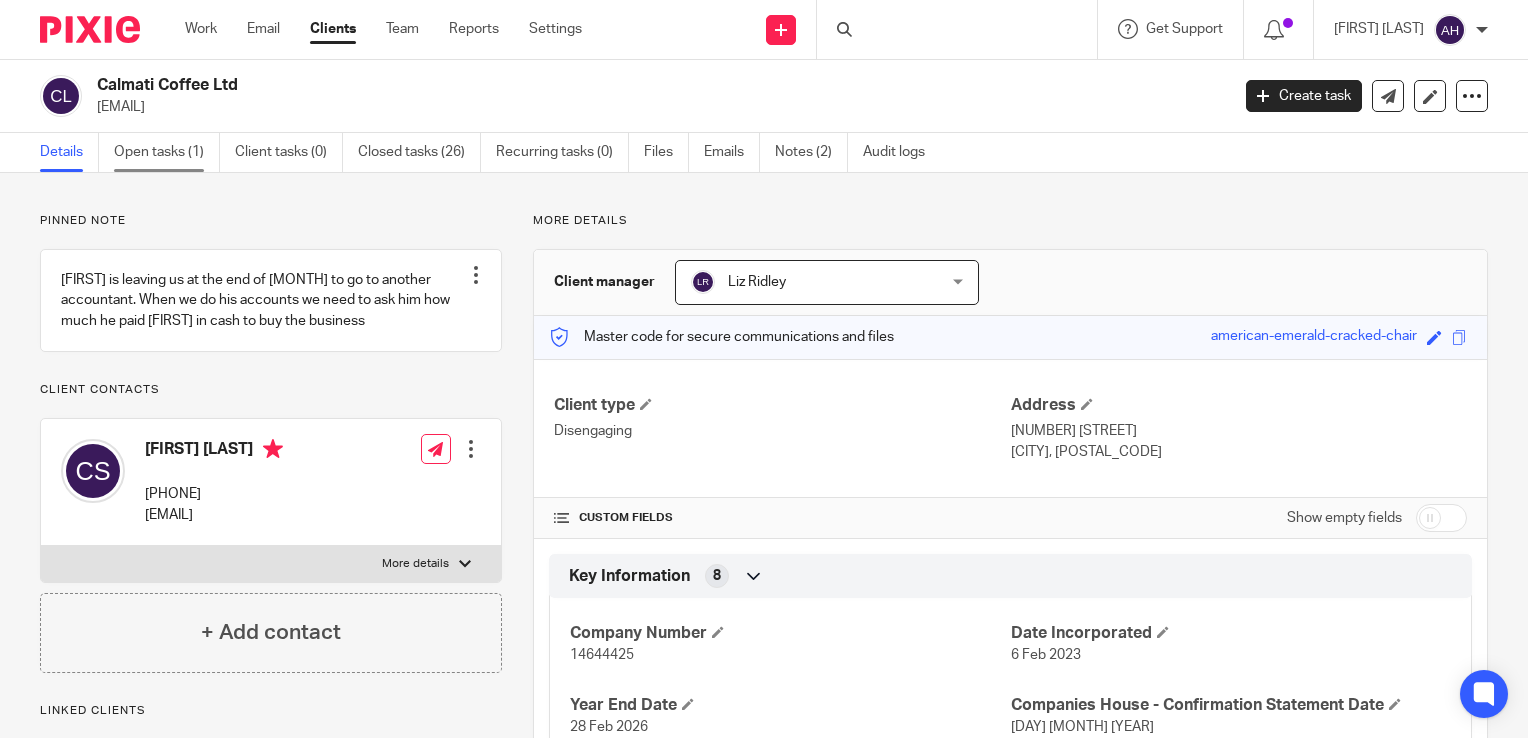 click on "Open tasks (1)" at bounding box center [167, 152] 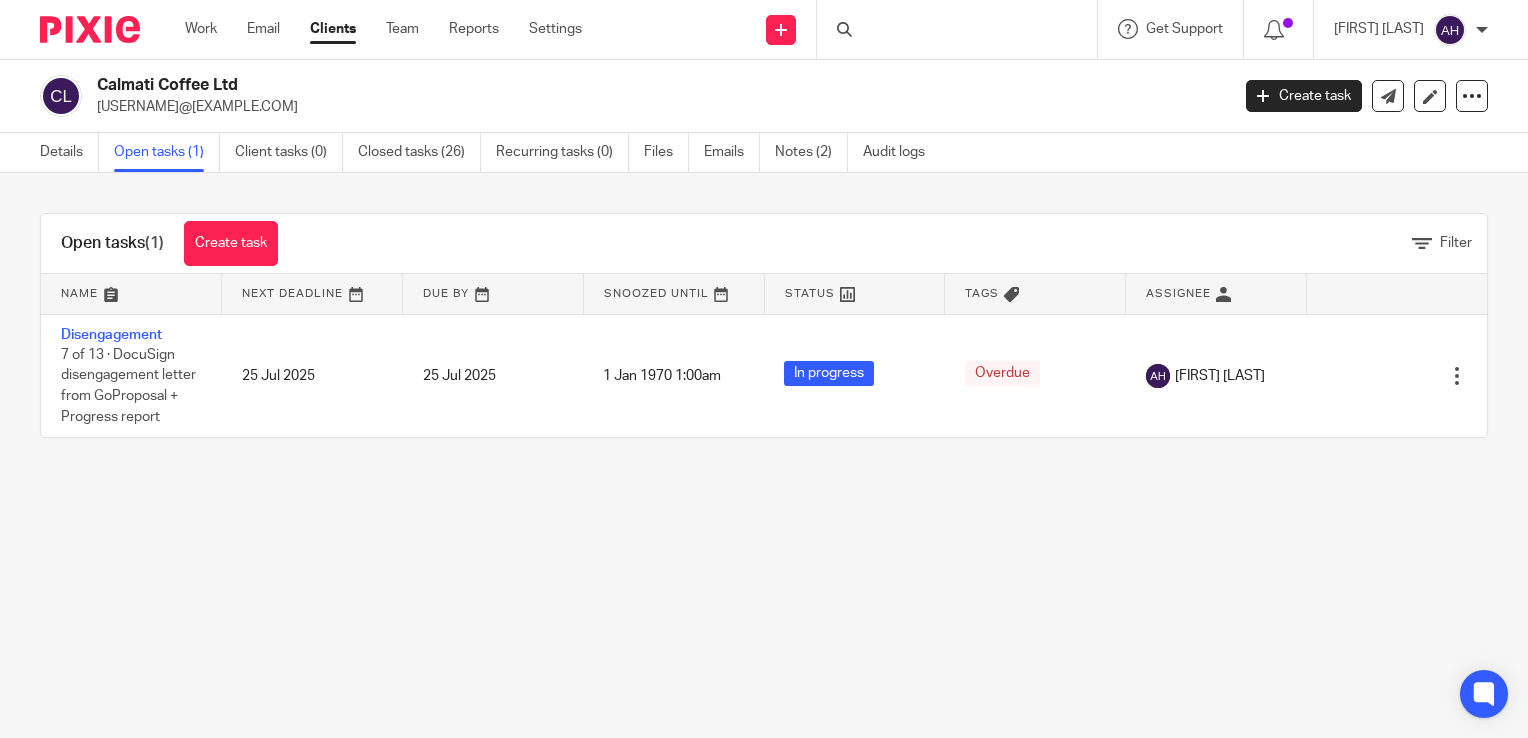 scroll, scrollTop: 0, scrollLeft: 0, axis: both 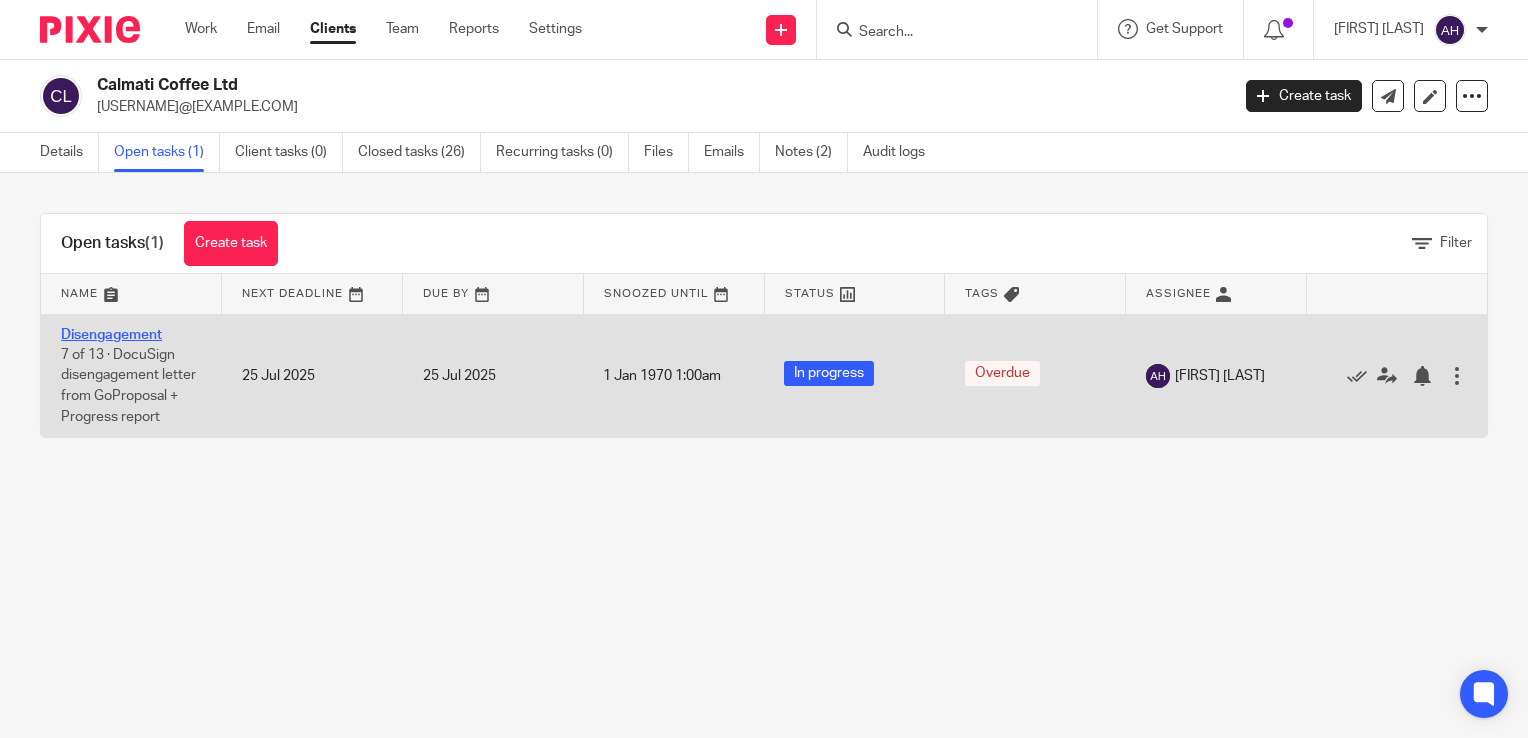 click on "Disengagement" at bounding box center [111, 335] 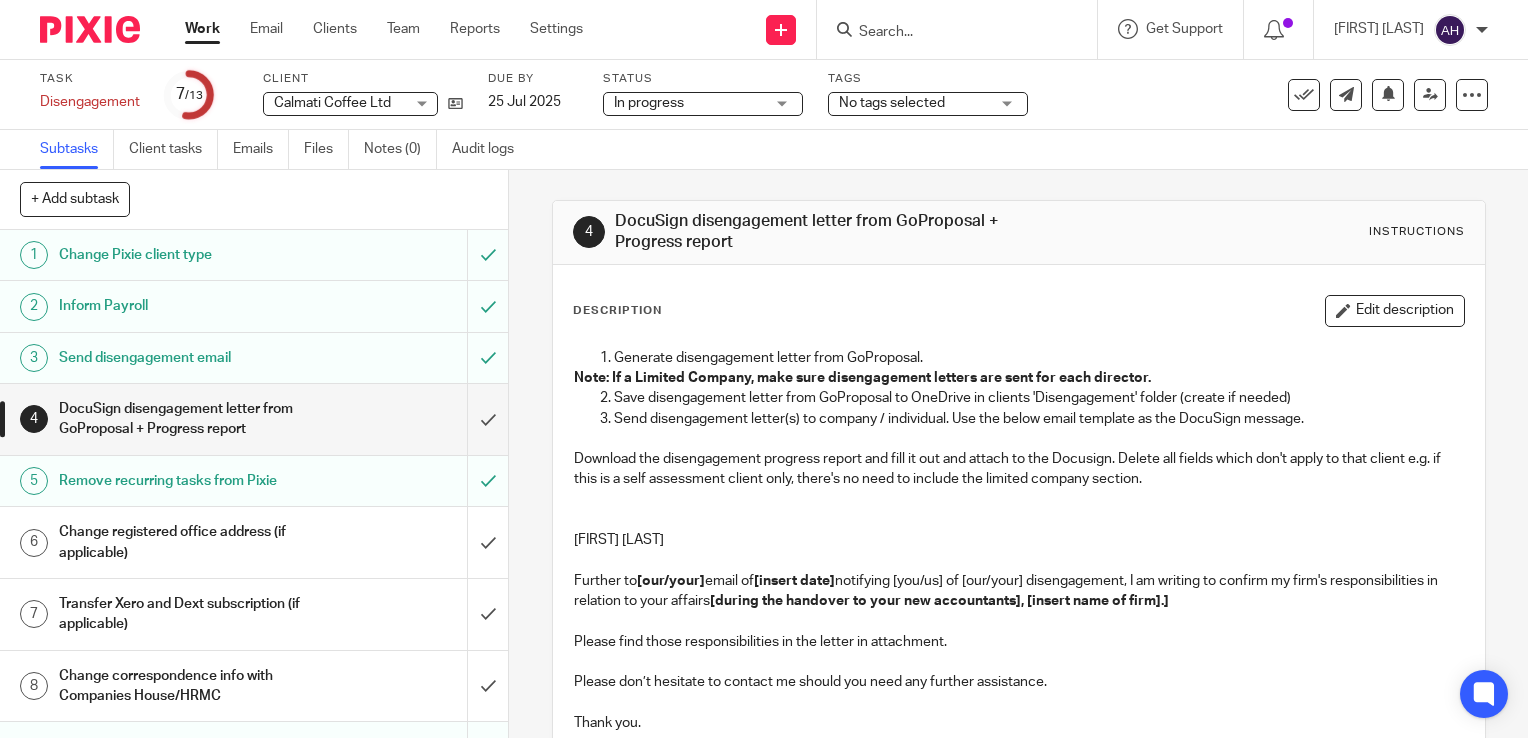 scroll, scrollTop: 0, scrollLeft: 0, axis: both 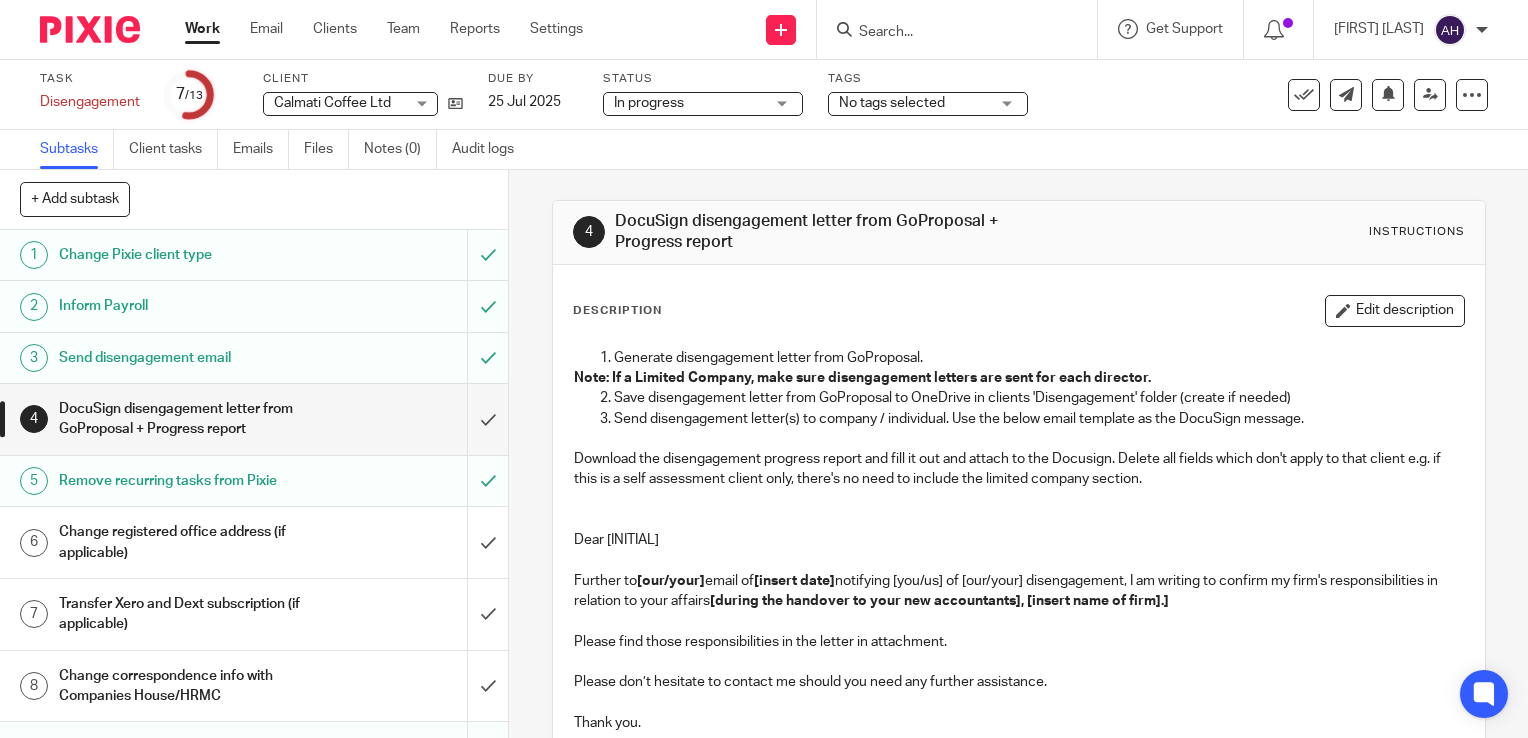 click on "Change registered office address (if applicable)" at bounding box center [188, 542] 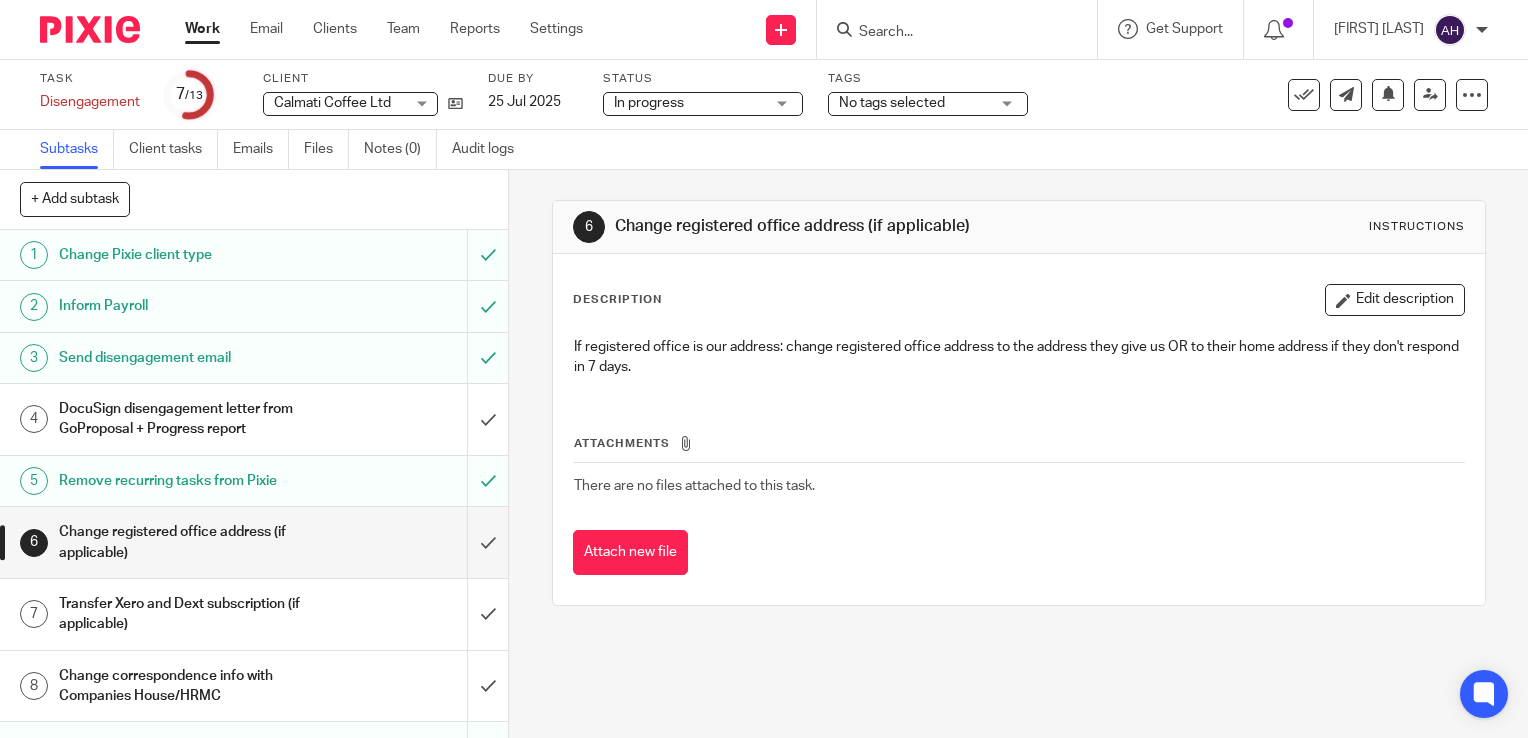 scroll, scrollTop: 0, scrollLeft: 0, axis: both 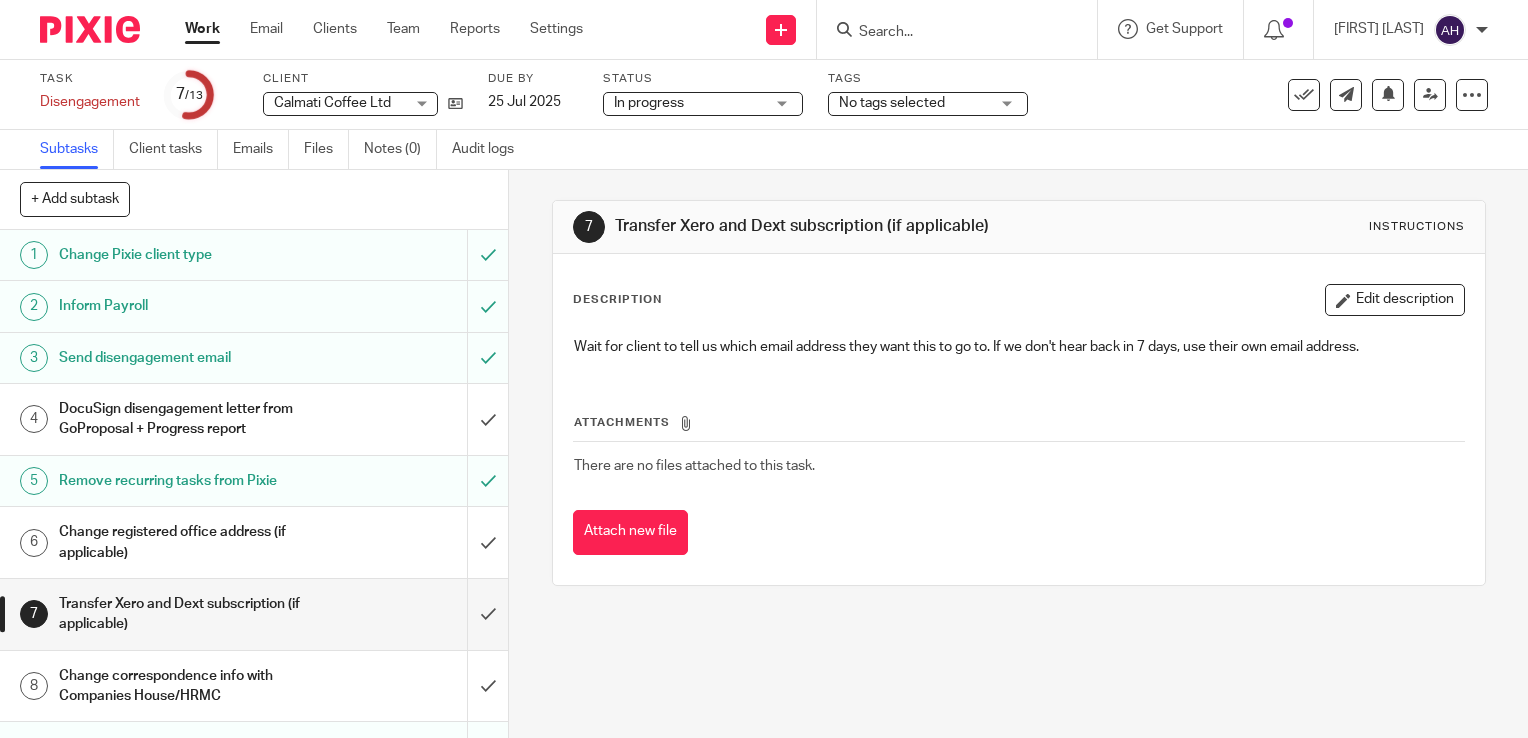 click at bounding box center (254, 614) 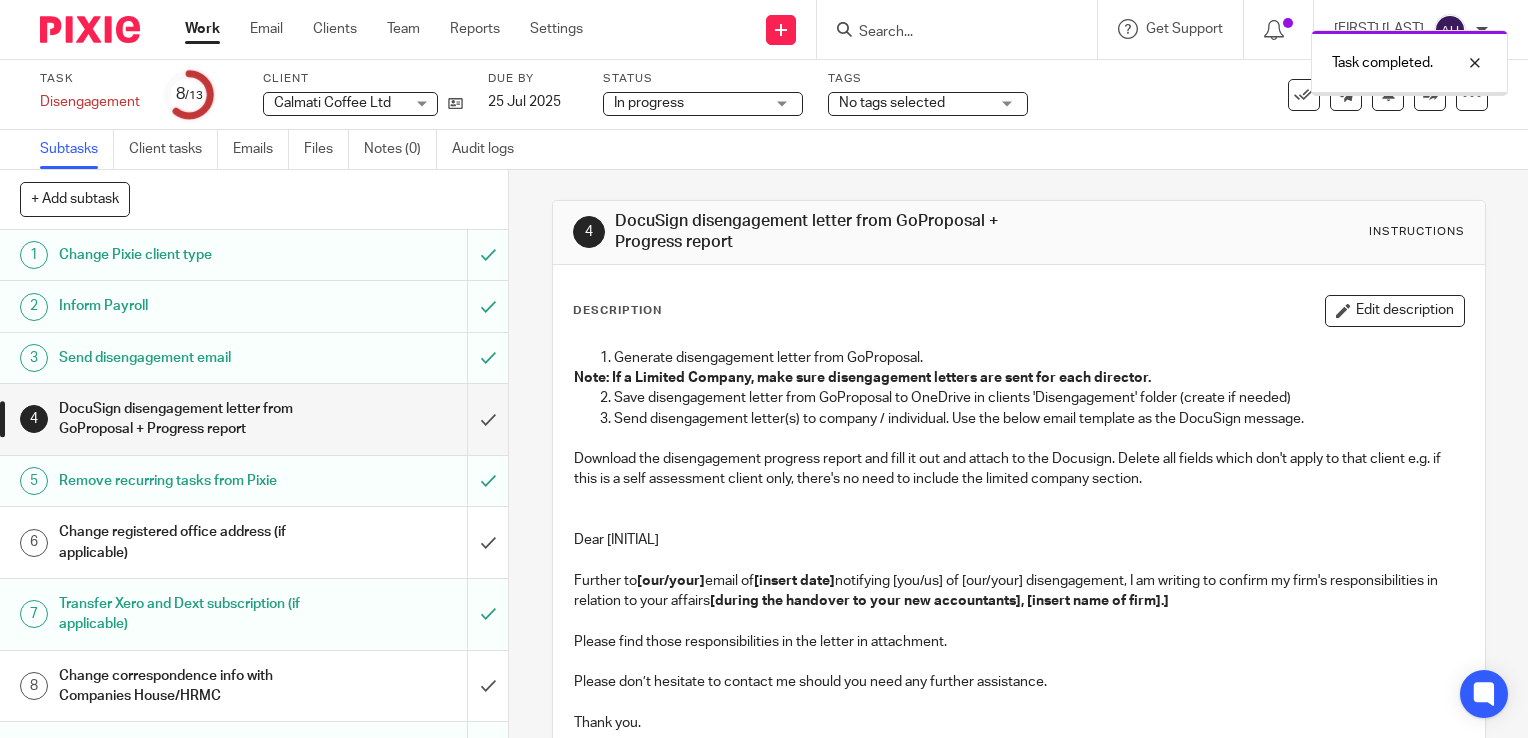 scroll, scrollTop: 0, scrollLeft: 0, axis: both 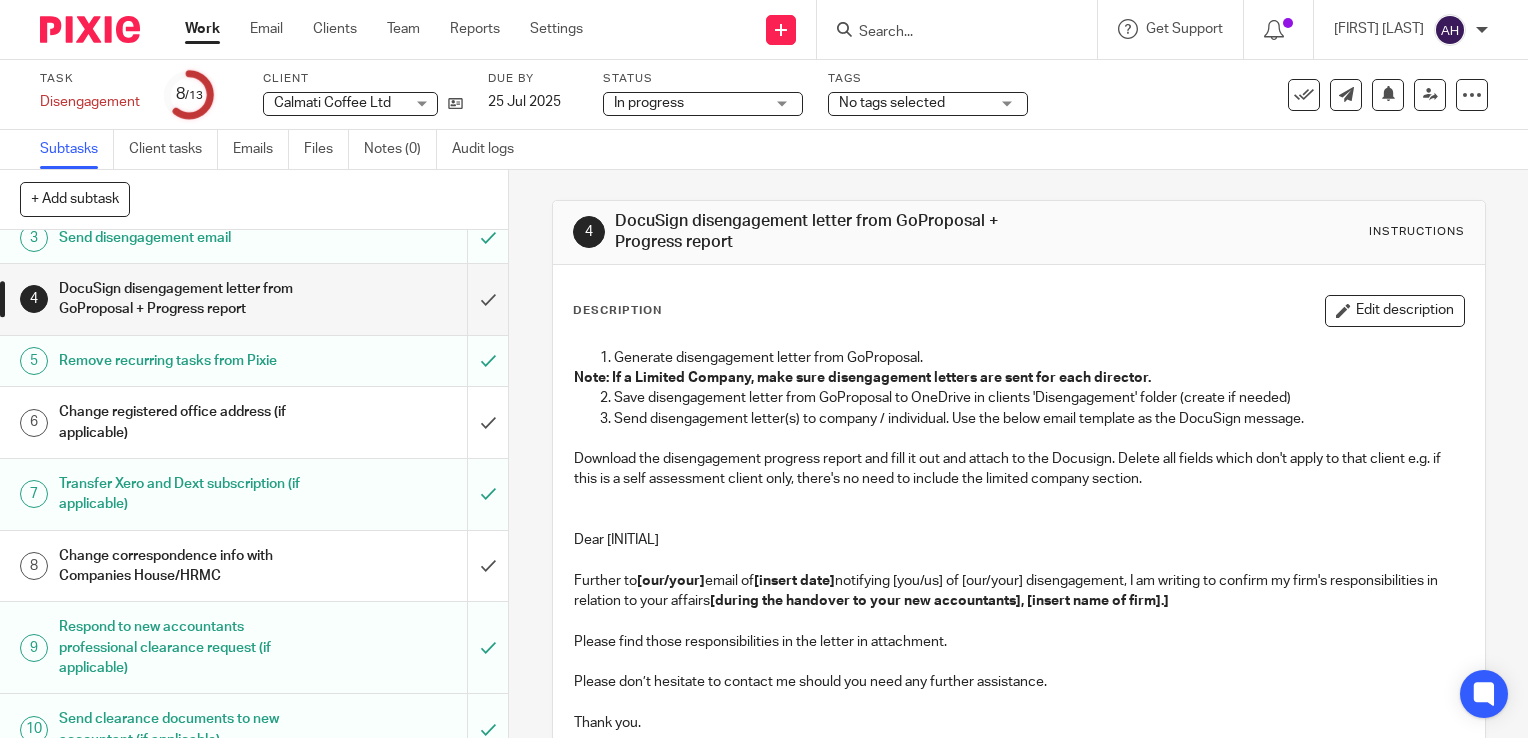 click on "Change registered office address (if applicable)" at bounding box center (188, 422) 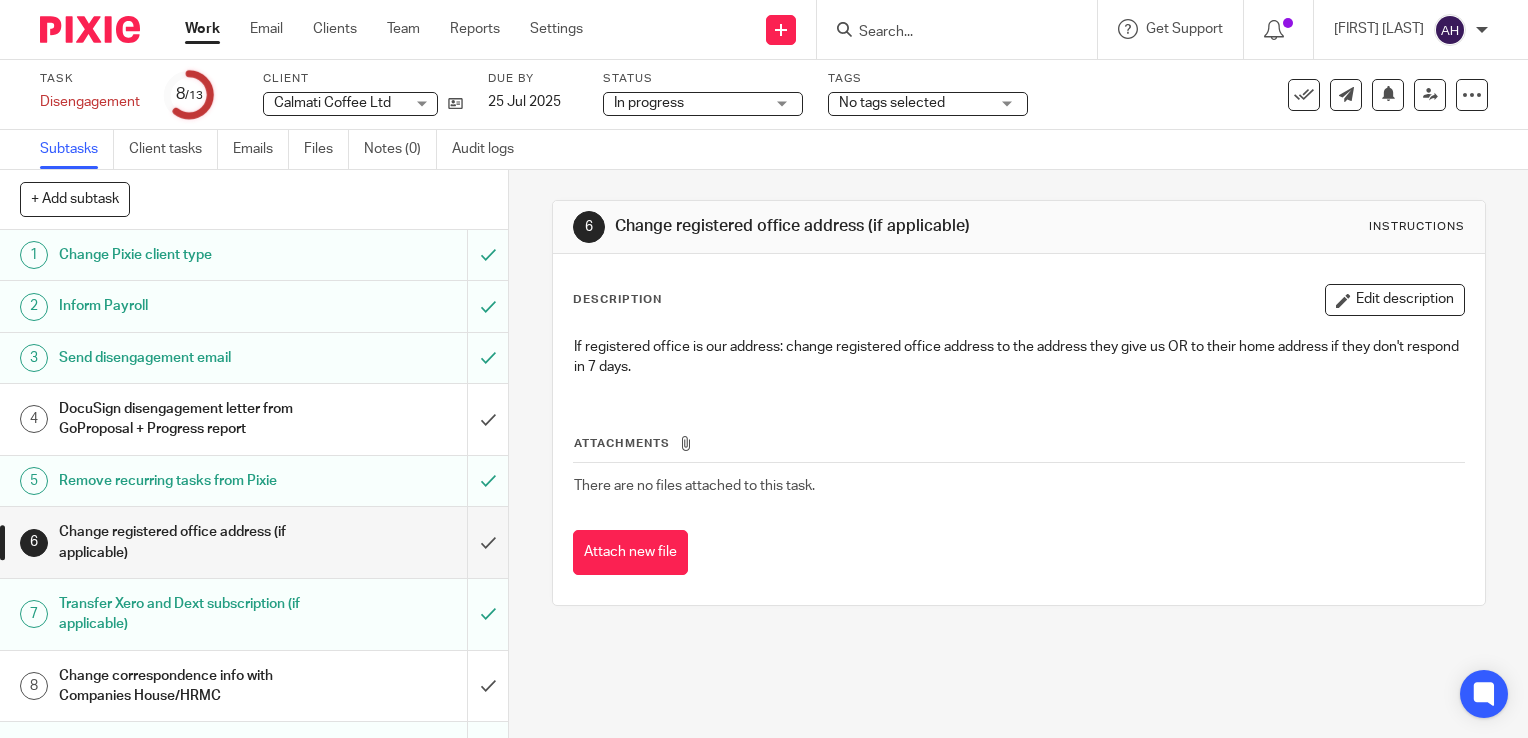 scroll, scrollTop: 0, scrollLeft: 0, axis: both 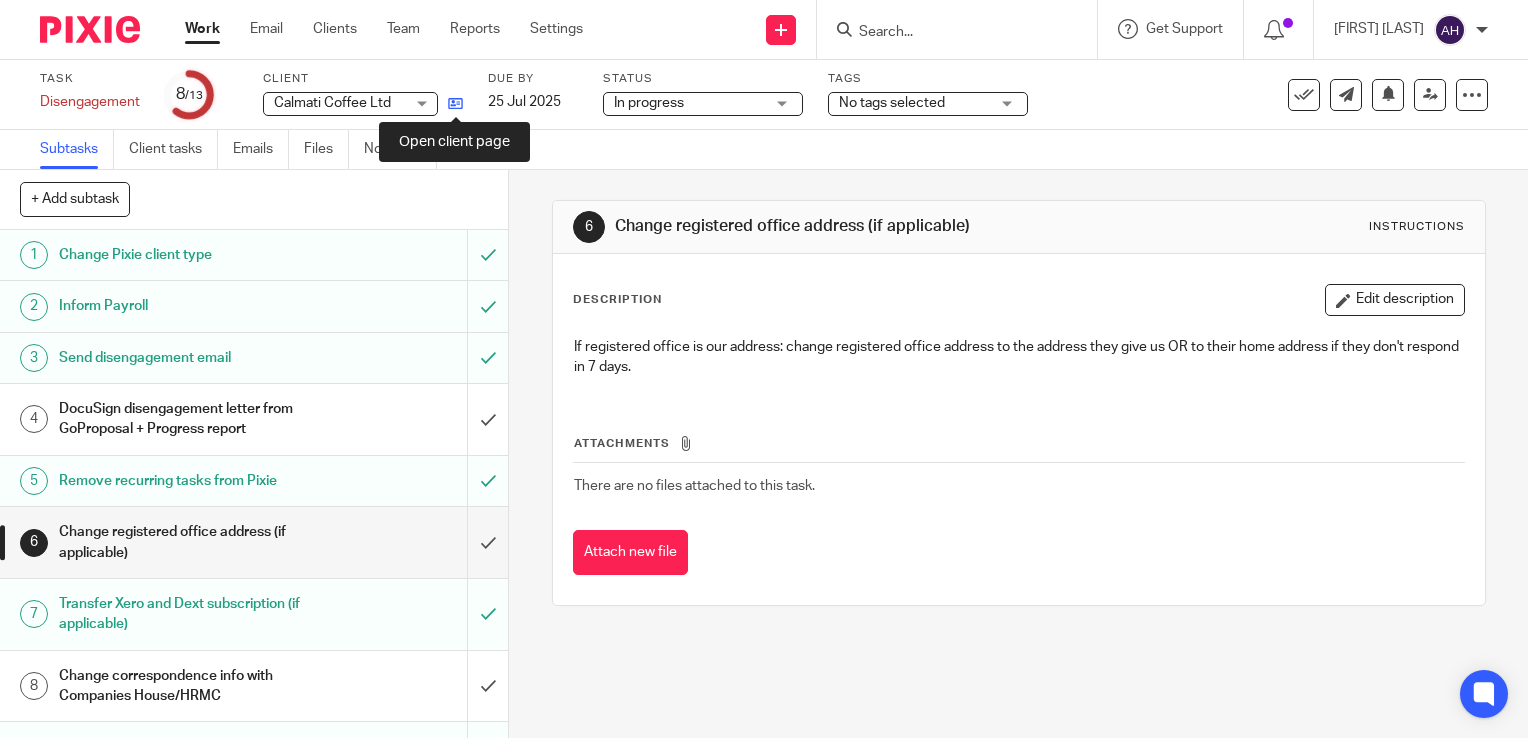 click at bounding box center [455, 103] 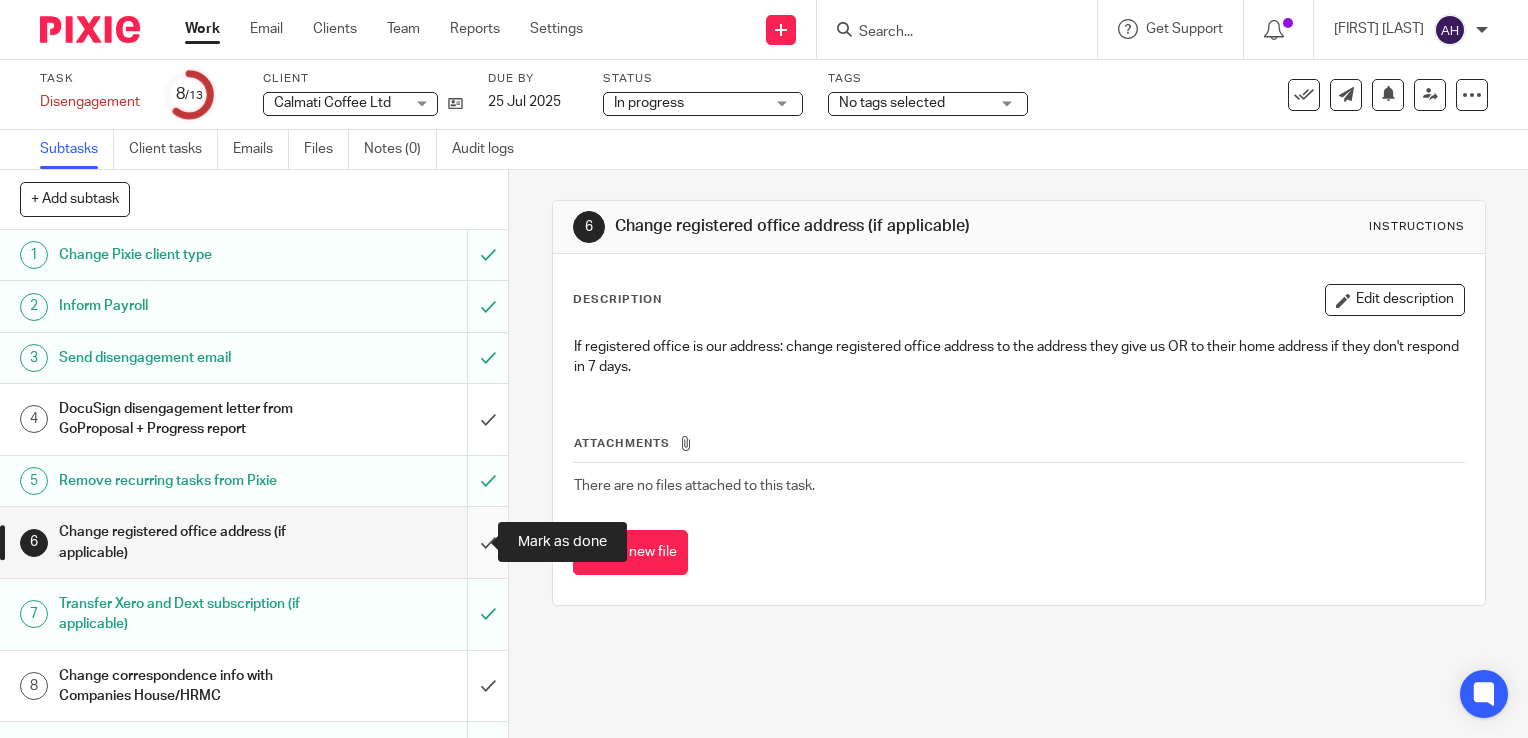 click at bounding box center [254, 542] 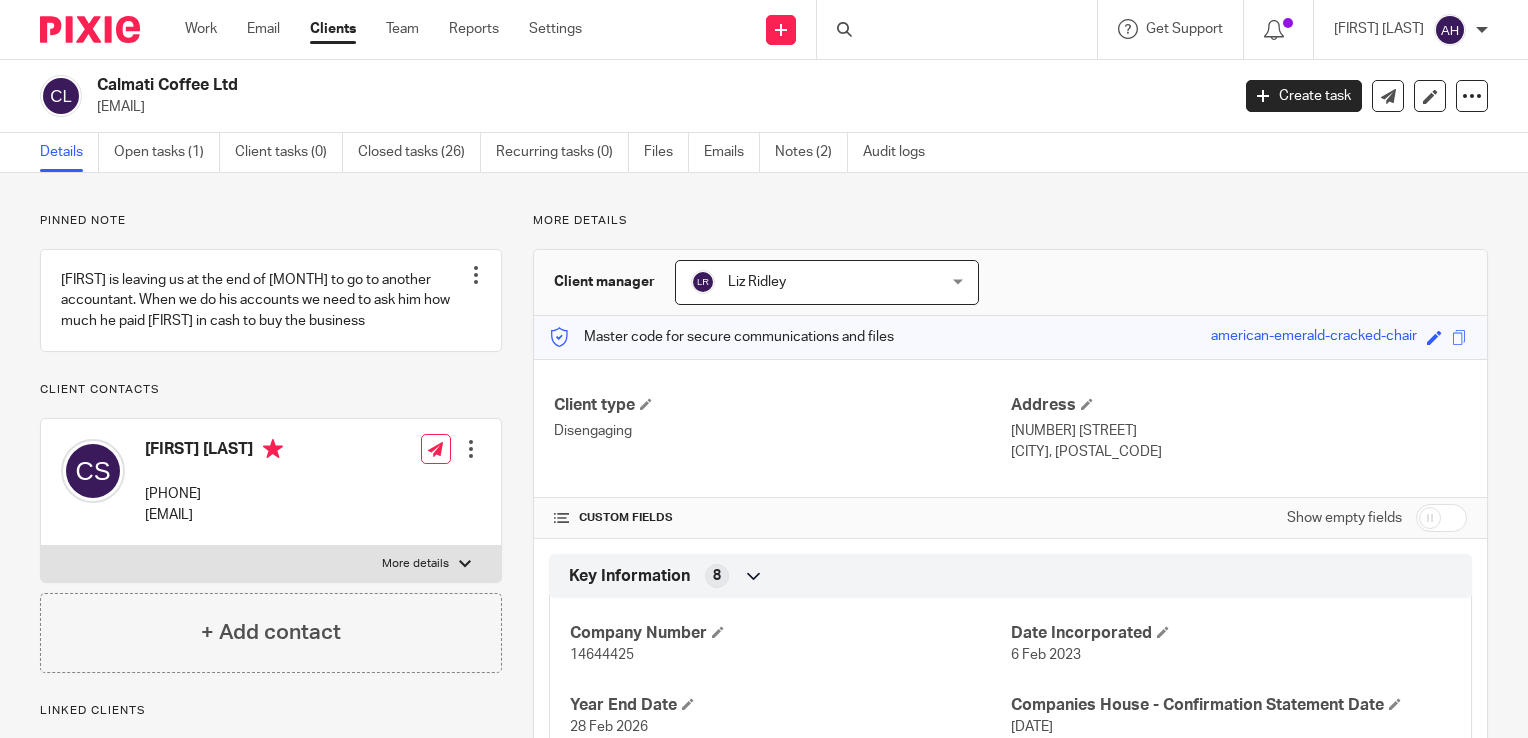 scroll, scrollTop: 0, scrollLeft: 0, axis: both 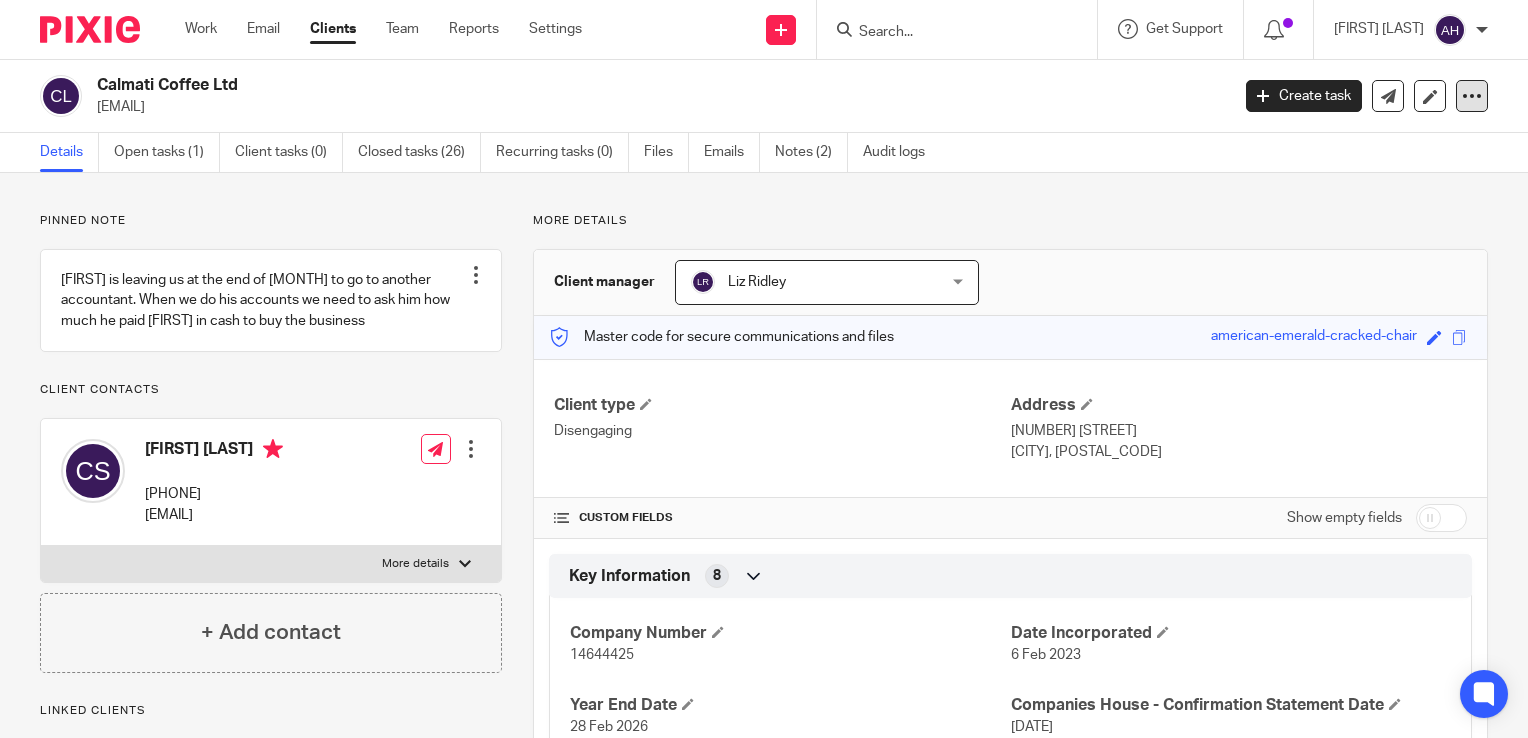 click at bounding box center [1472, 96] 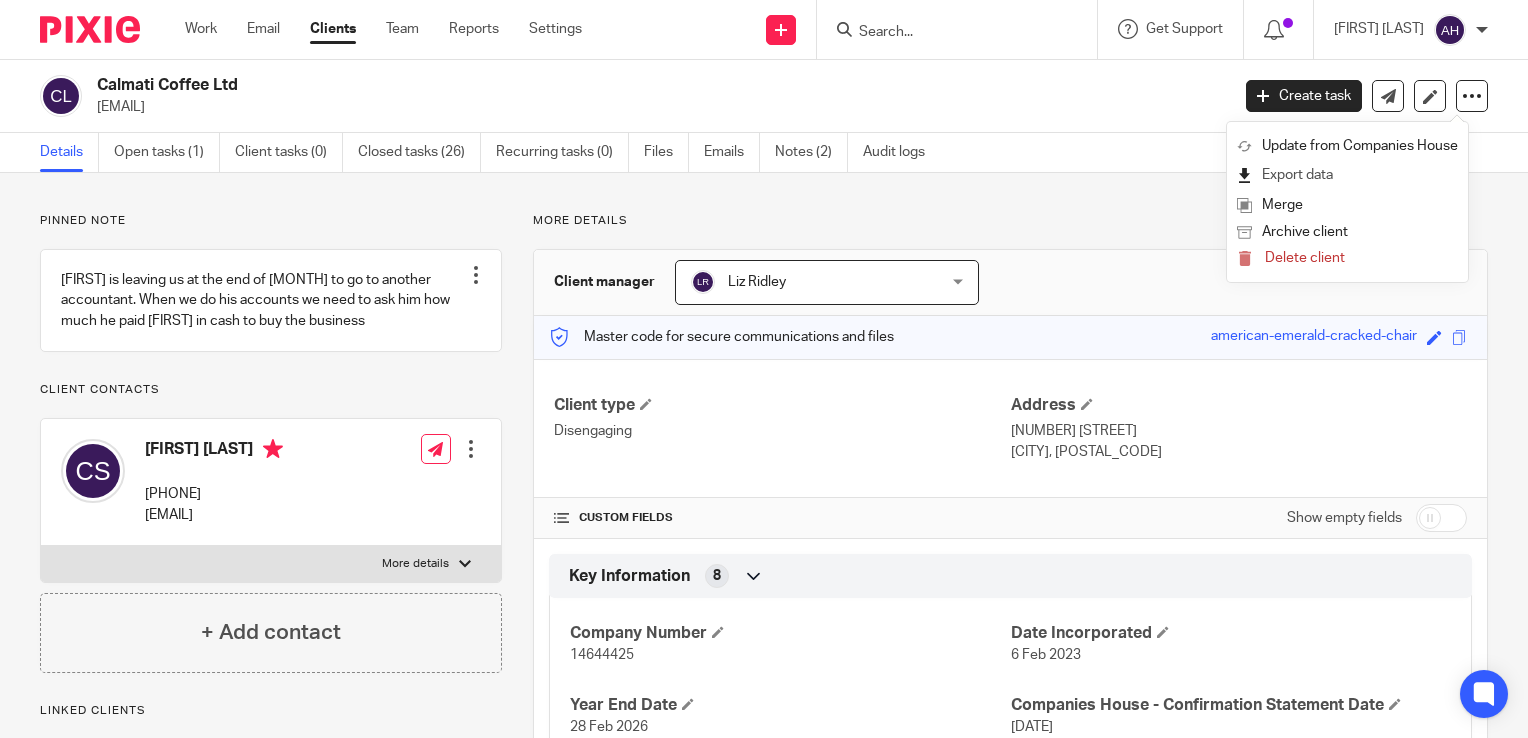 click on "Export data" at bounding box center [1347, 175] 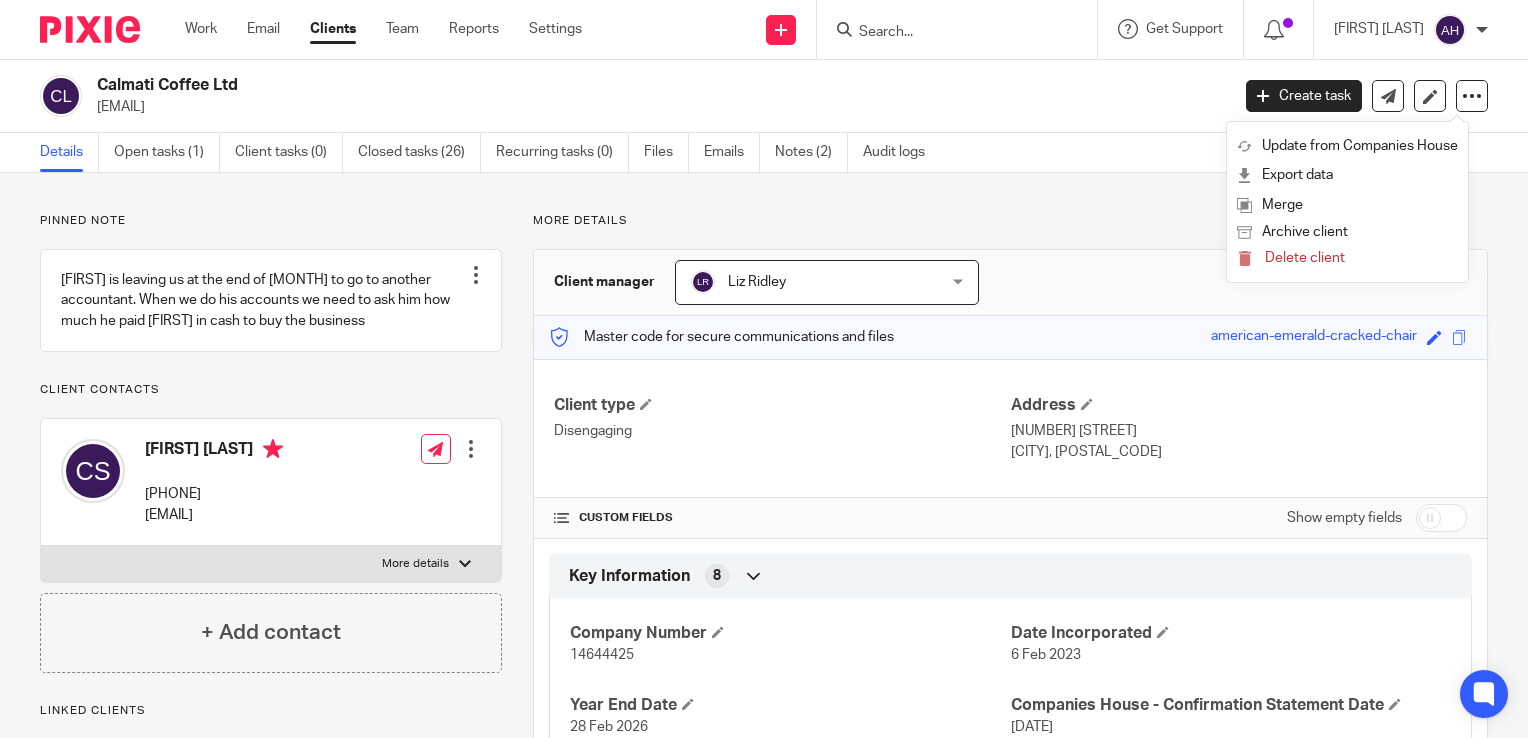 click on "Details" at bounding box center (69, 152) 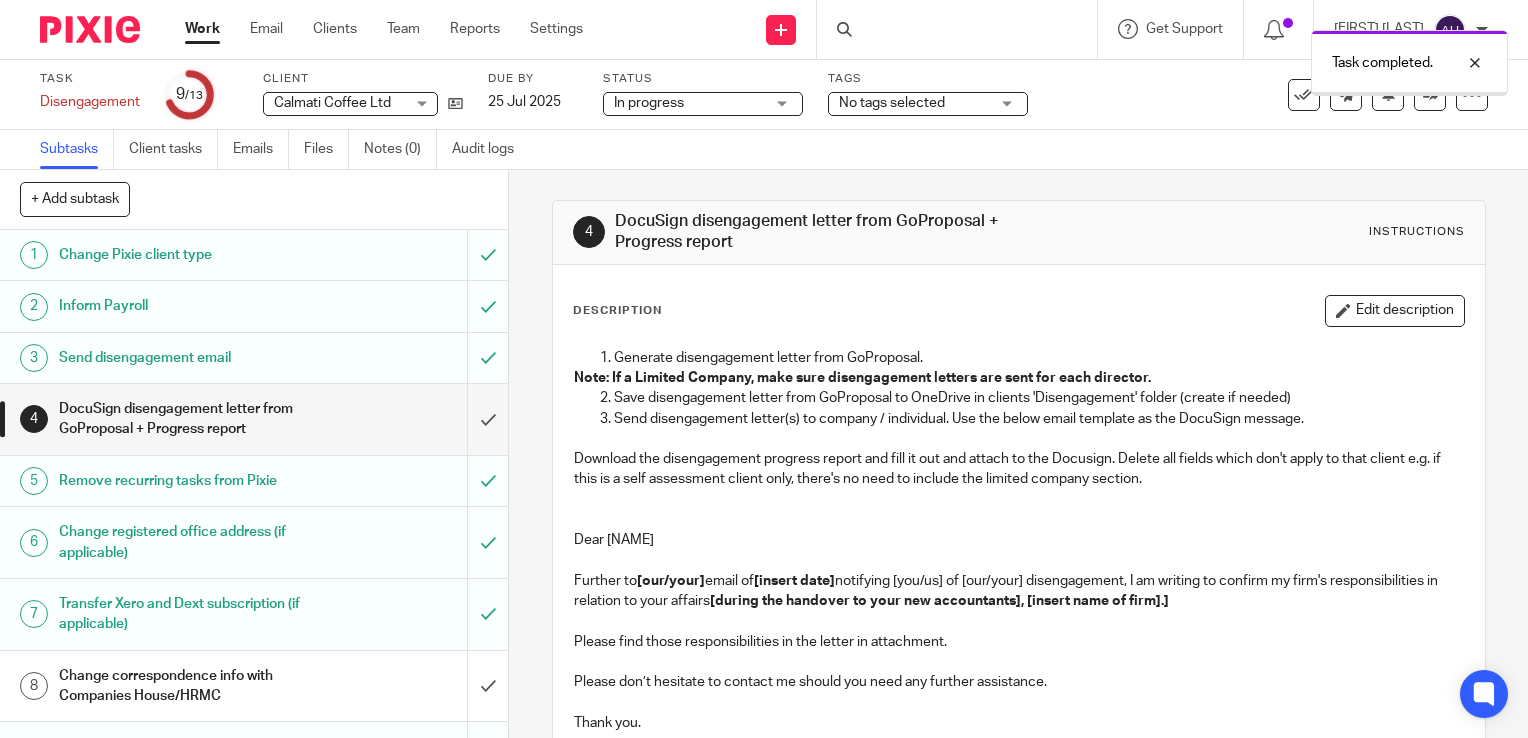 scroll, scrollTop: 0, scrollLeft: 0, axis: both 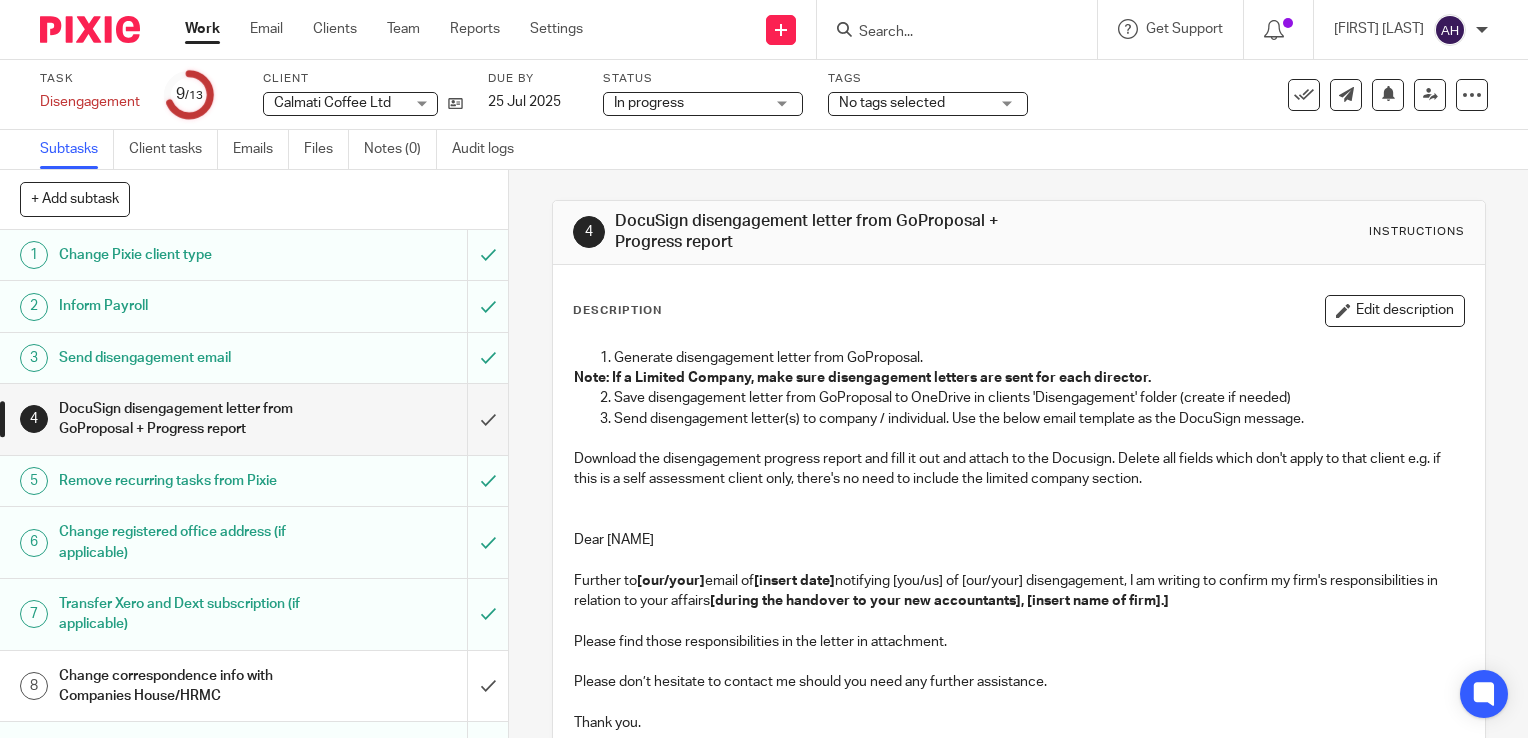 click on "Change correspondence info with Companies House/HRMC" at bounding box center (188, 686) 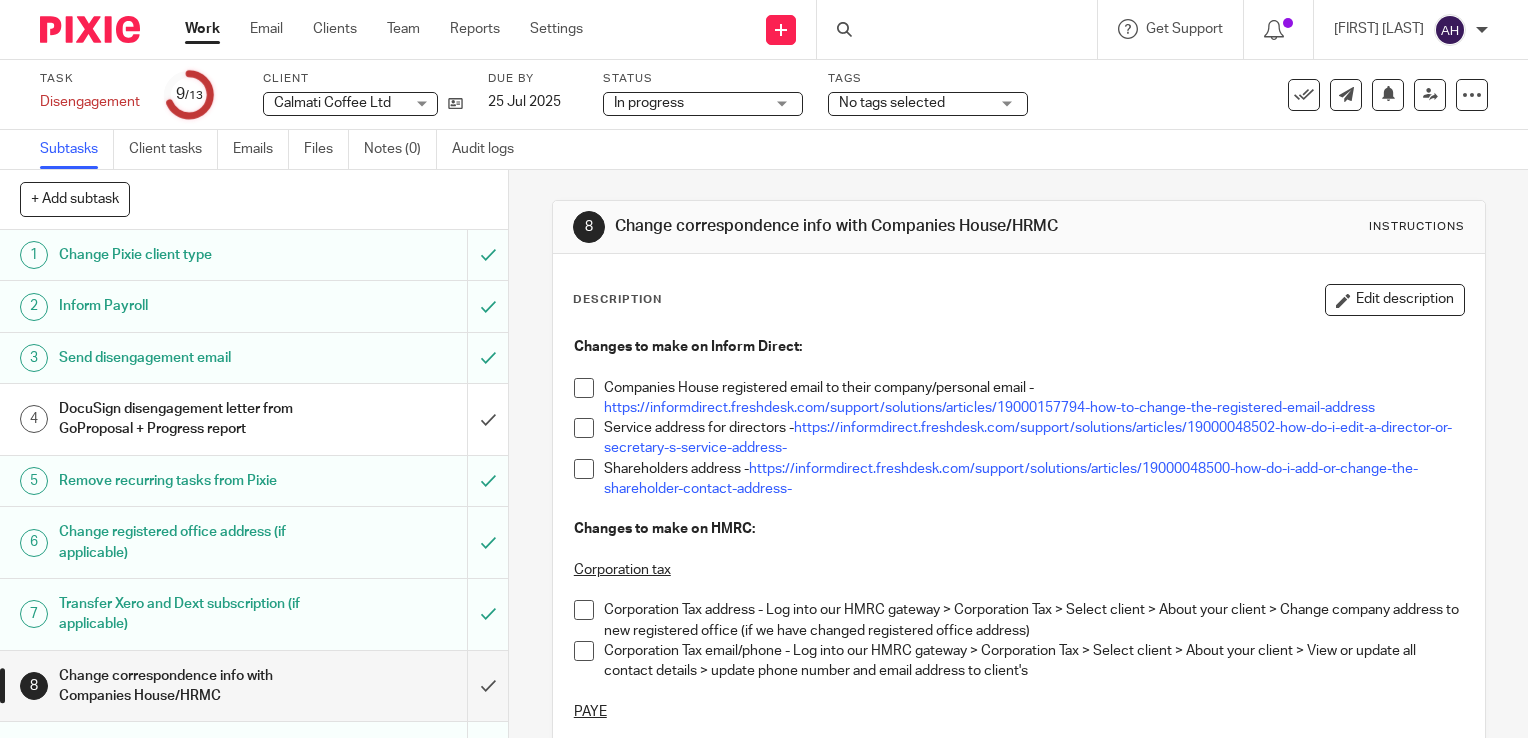 scroll, scrollTop: 0, scrollLeft: 0, axis: both 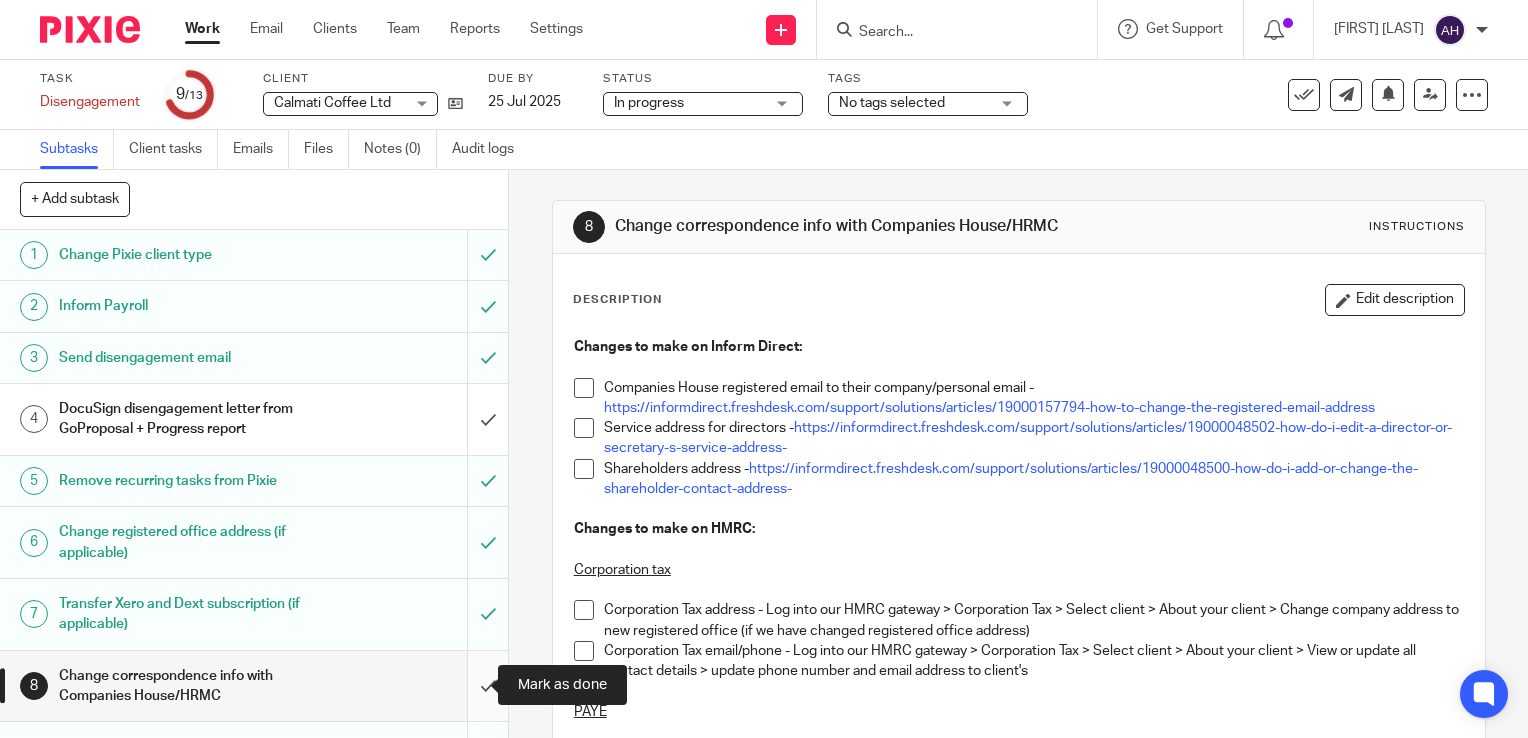 click at bounding box center [254, 686] 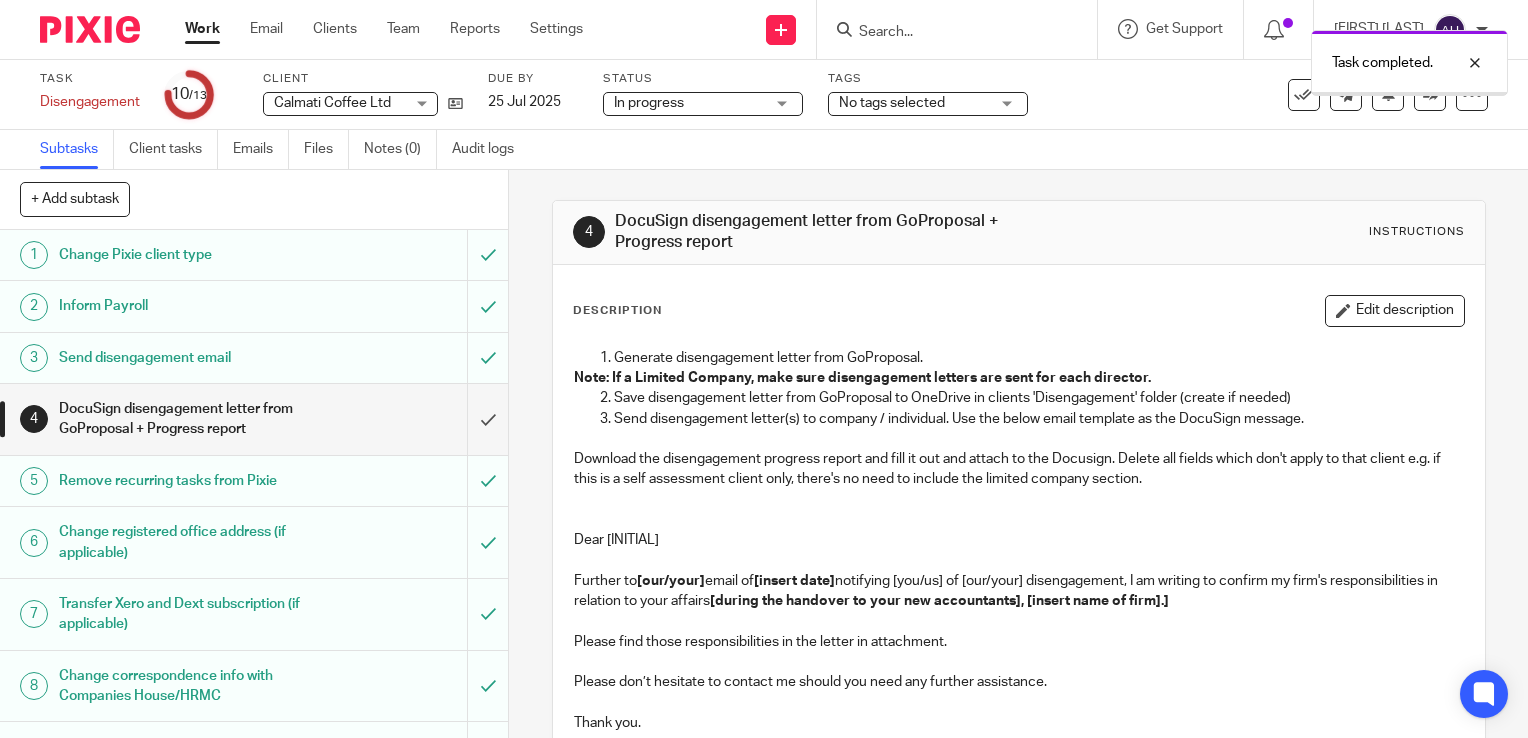 scroll, scrollTop: 0, scrollLeft: 0, axis: both 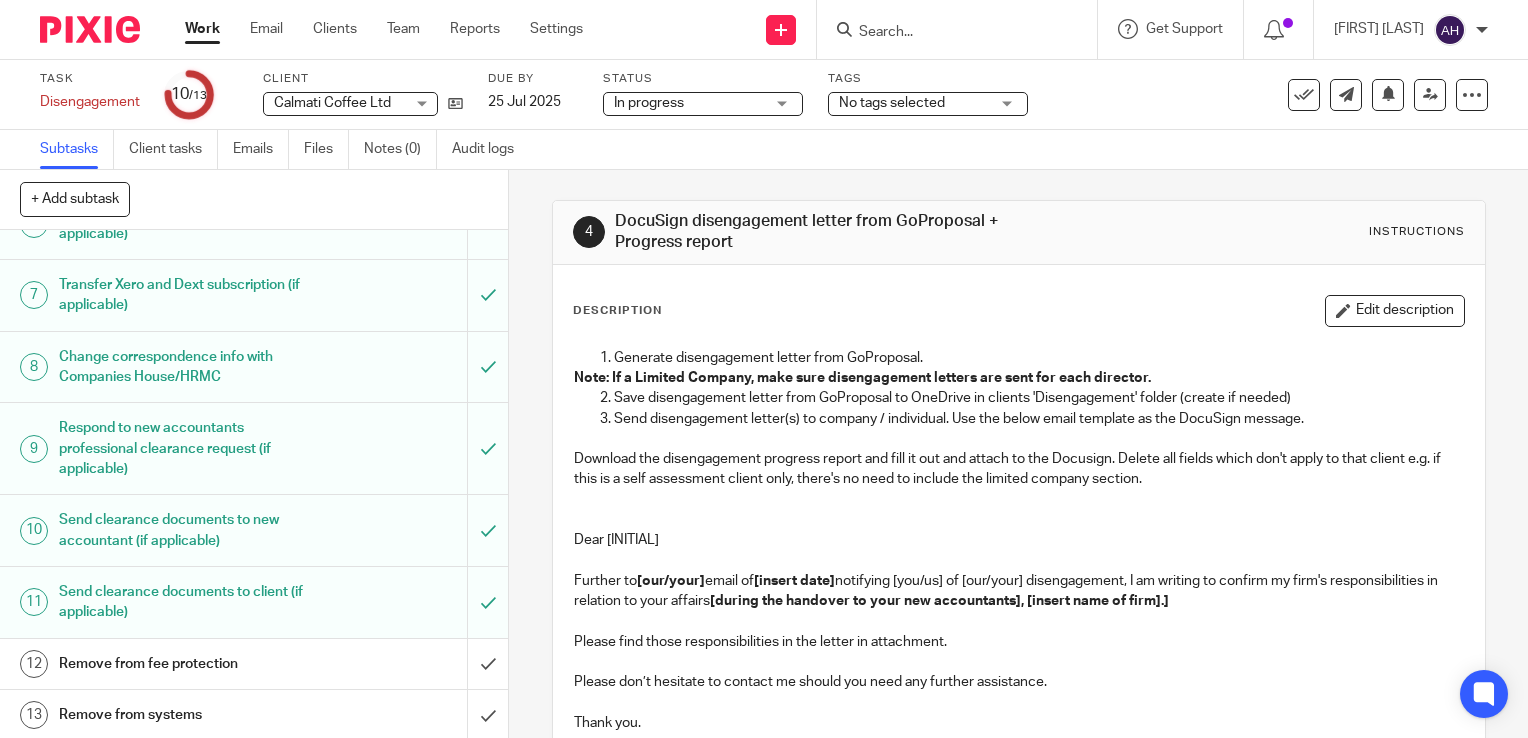 click on "Remove from systems" at bounding box center [253, 715] 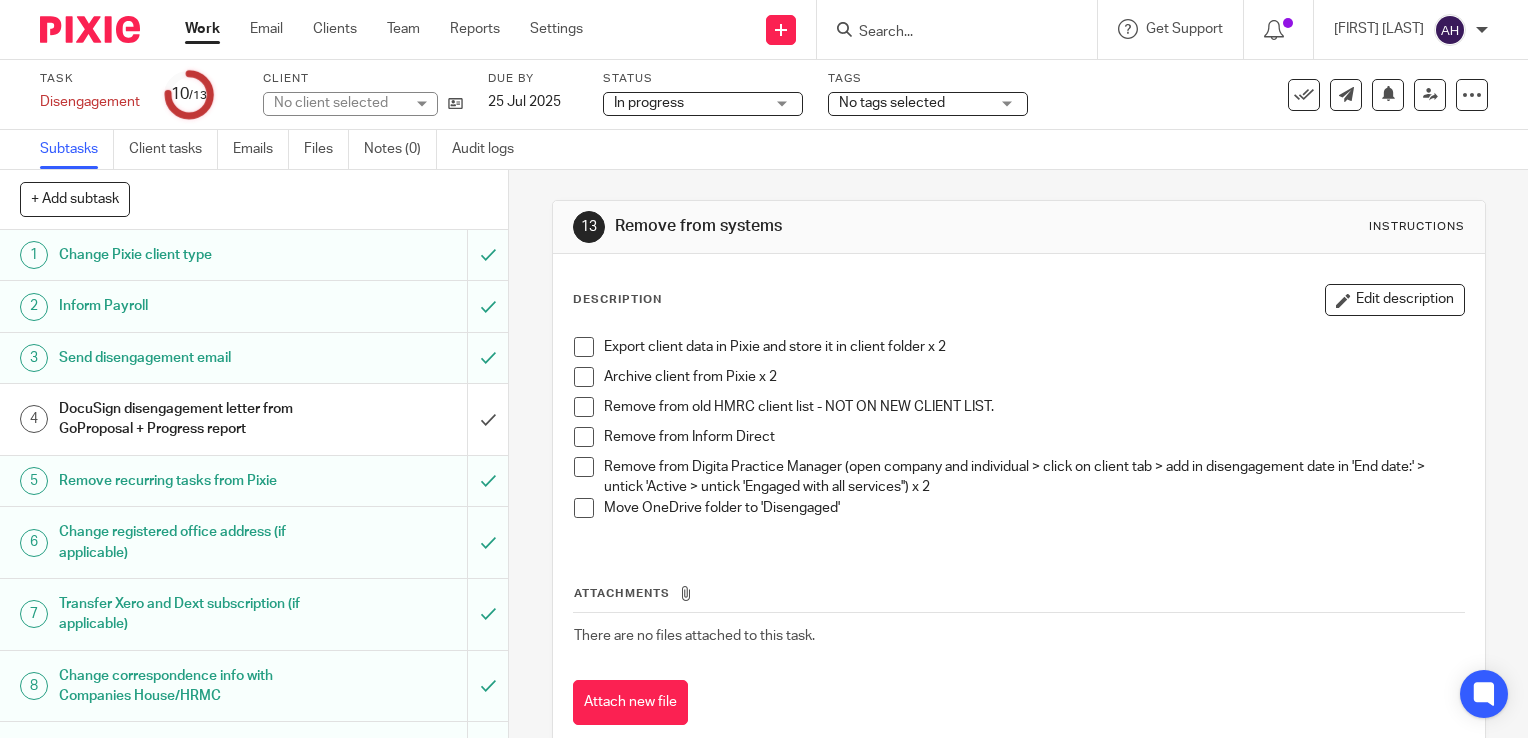 scroll, scrollTop: 0, scrollLeft: 0, axis: both 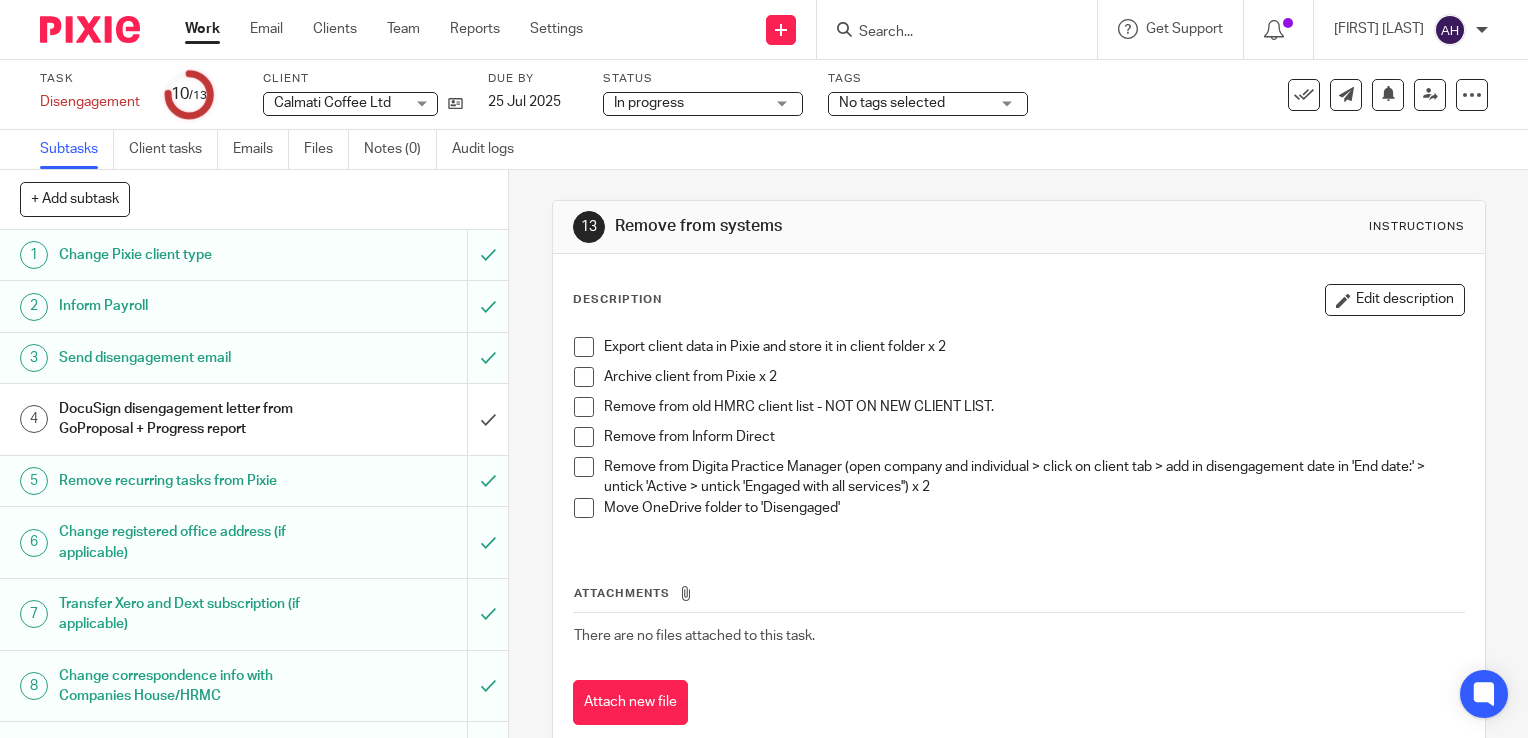 click on "Remove from old HMRC client list - NOT ON NEW CLIENT LIST." at bounding box center (1034, 407) 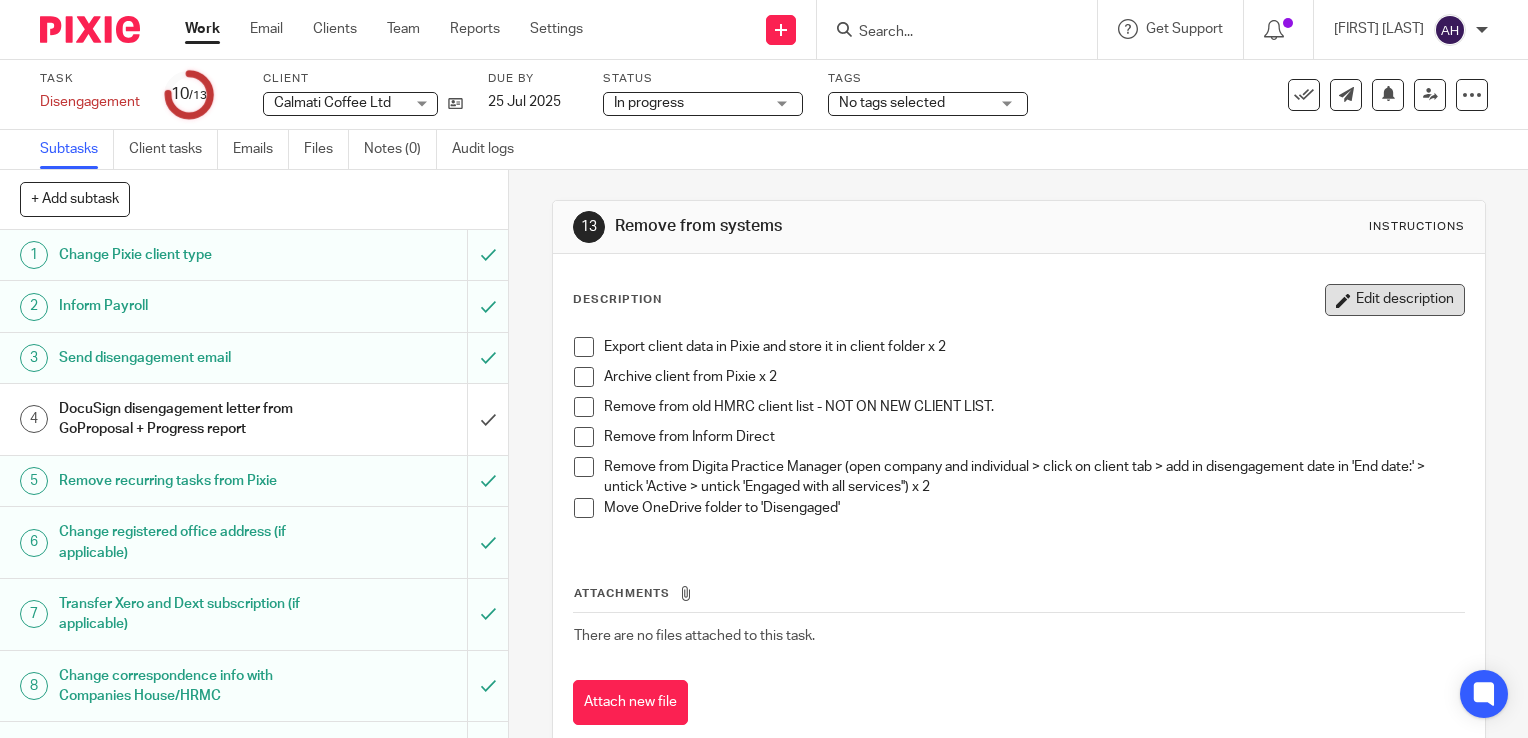 click on "Edit description" at bounding box center (1395, 300) 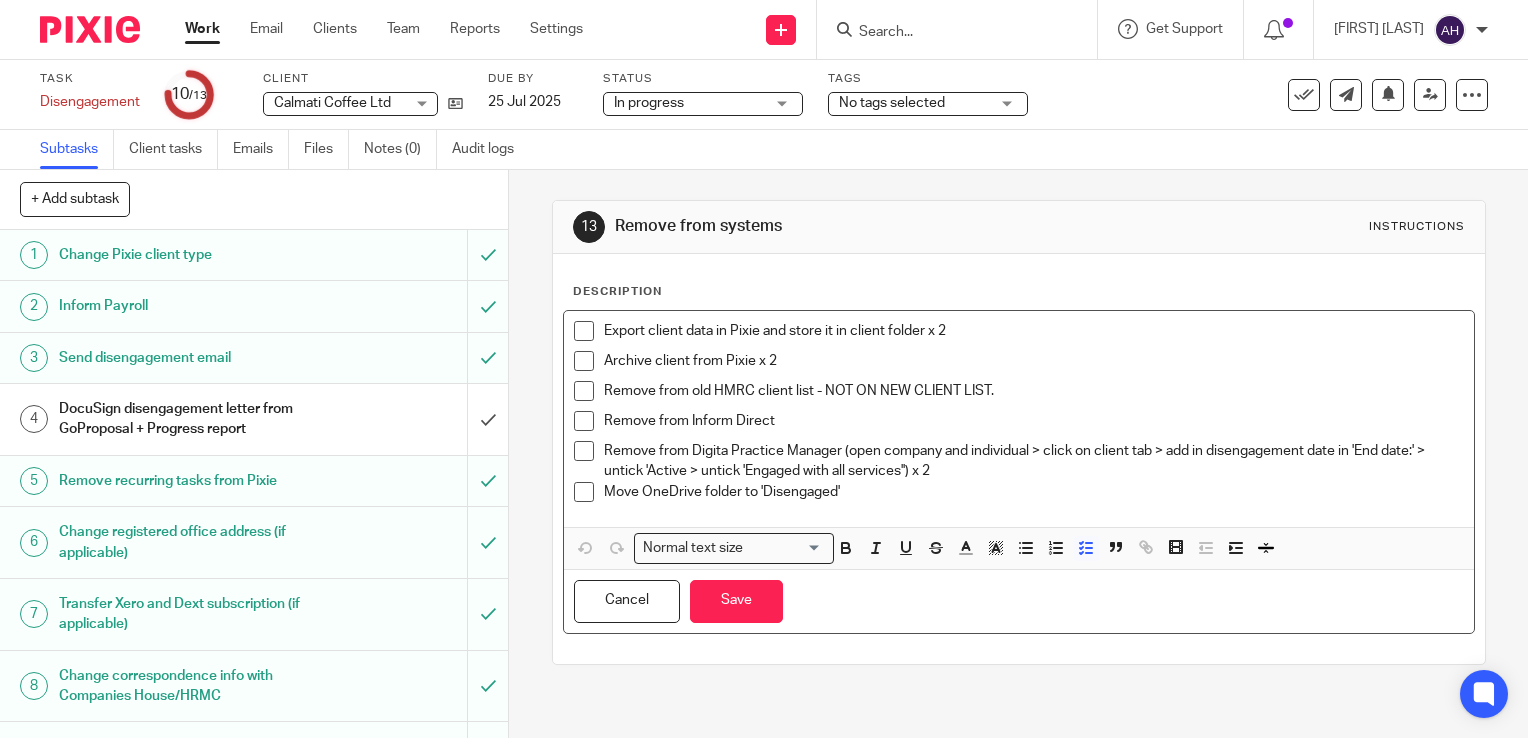 click on "Remove from old HMRC client list - NOT ON NEW CLIENT LIST." at bounding box center (1034, 391) 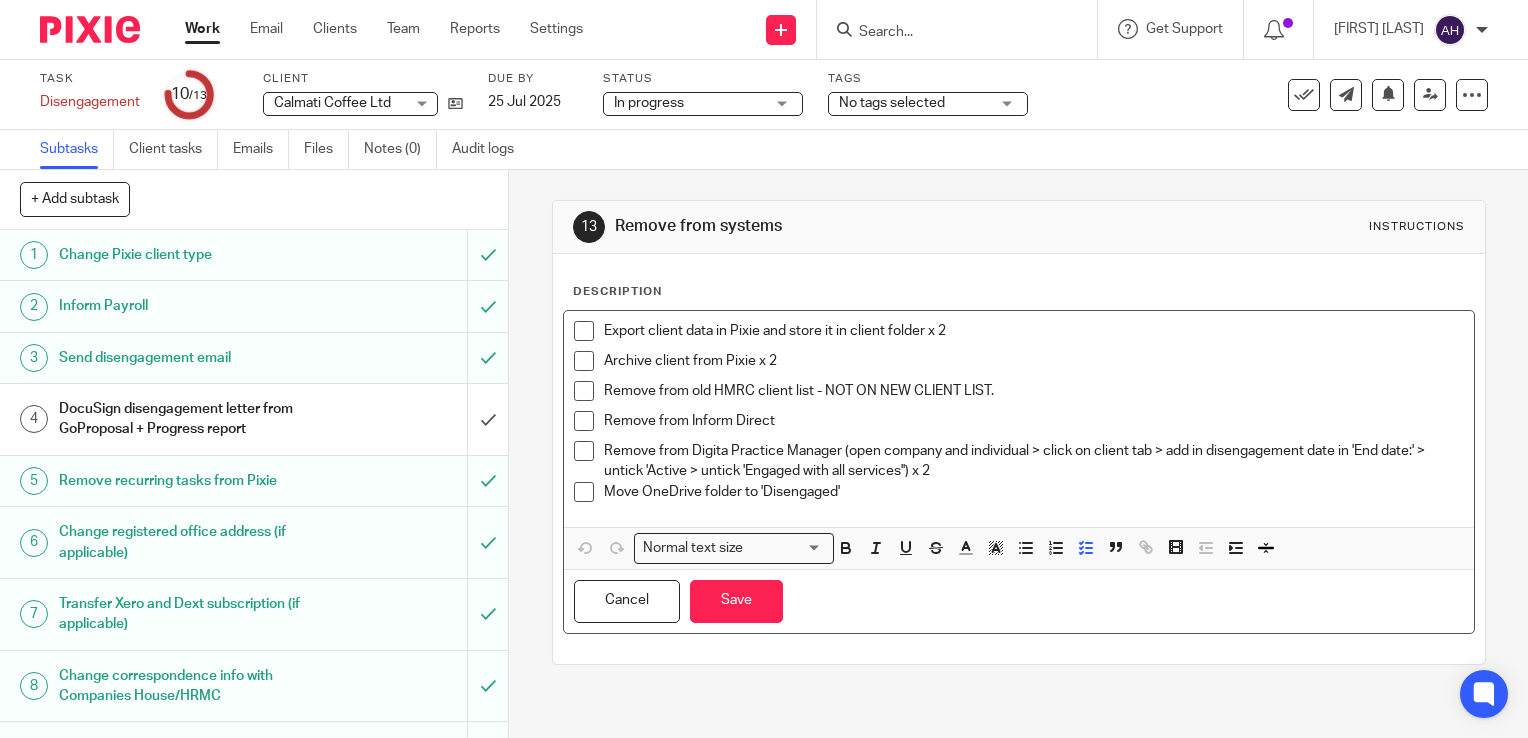 type 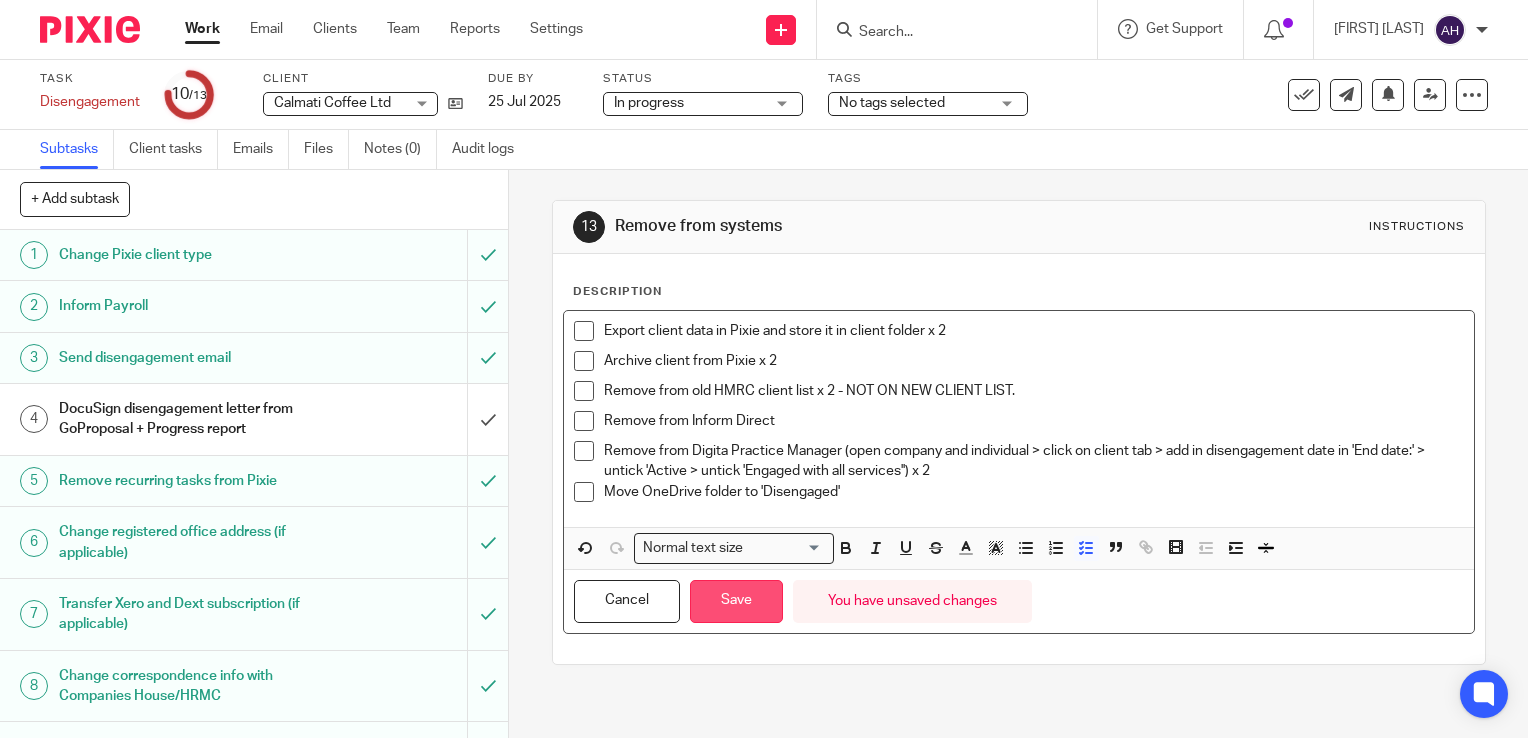 click on "Save" at bounding box center (736, 601) 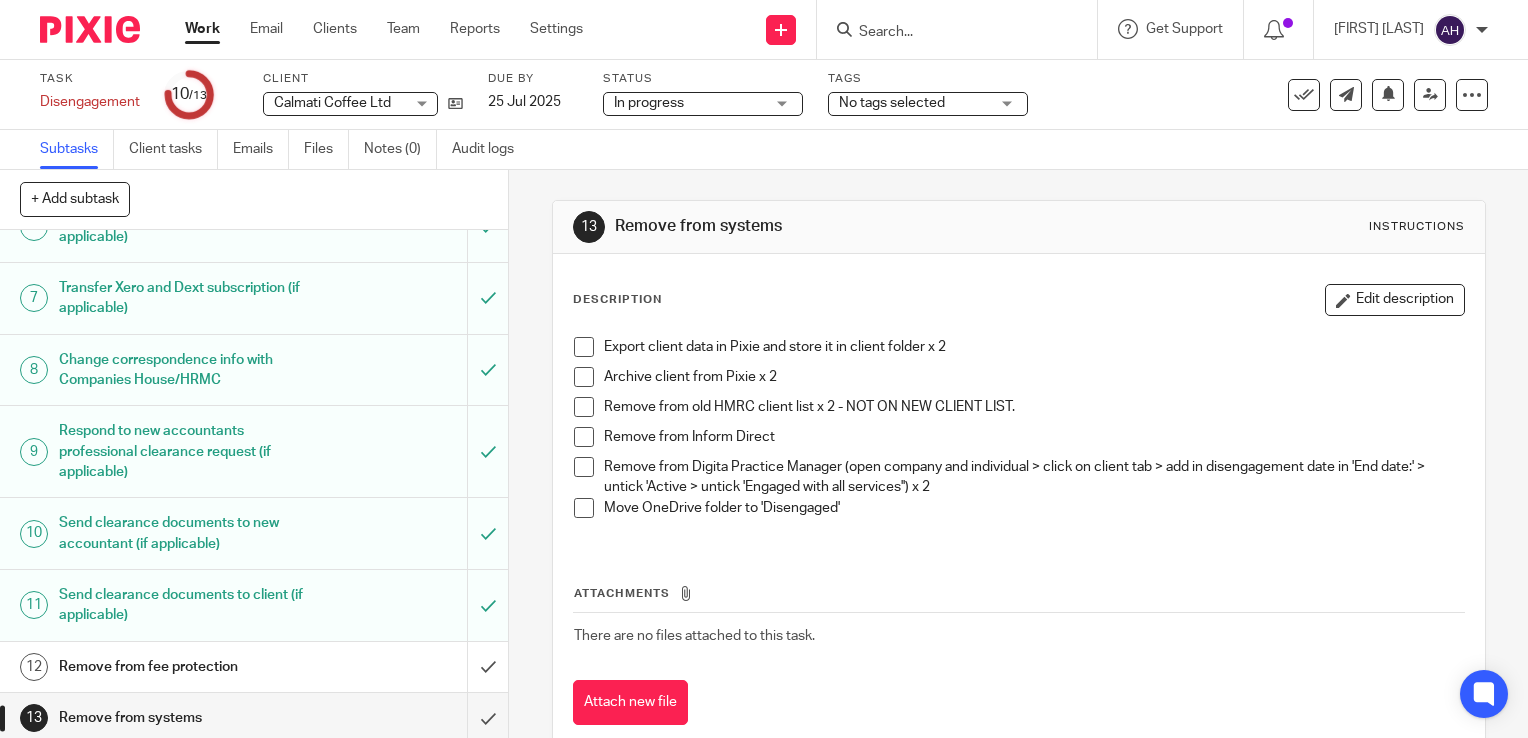 scroll, scrollTop: 319, scrollLeft: 0, axis: vertical 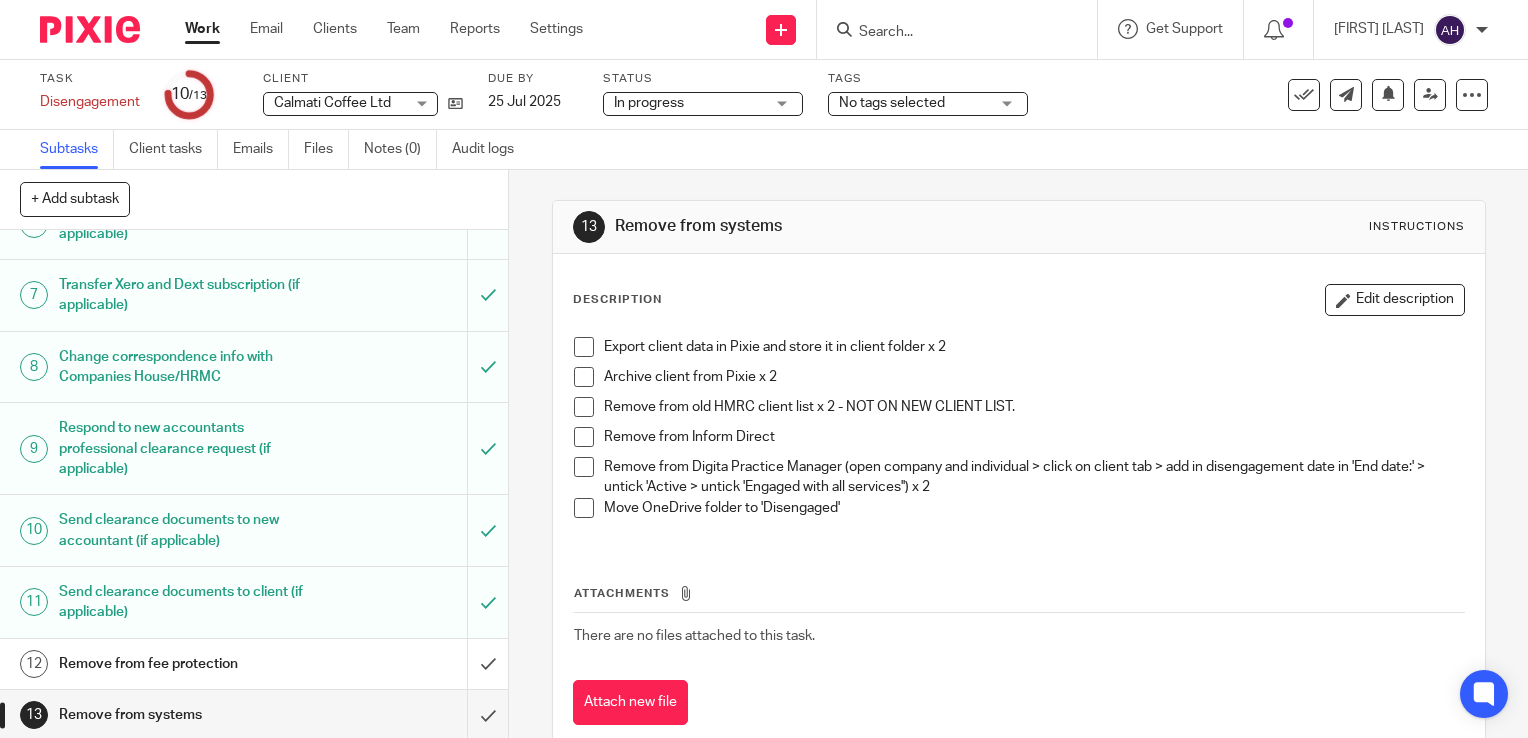 click at bounding box center [584, 437] 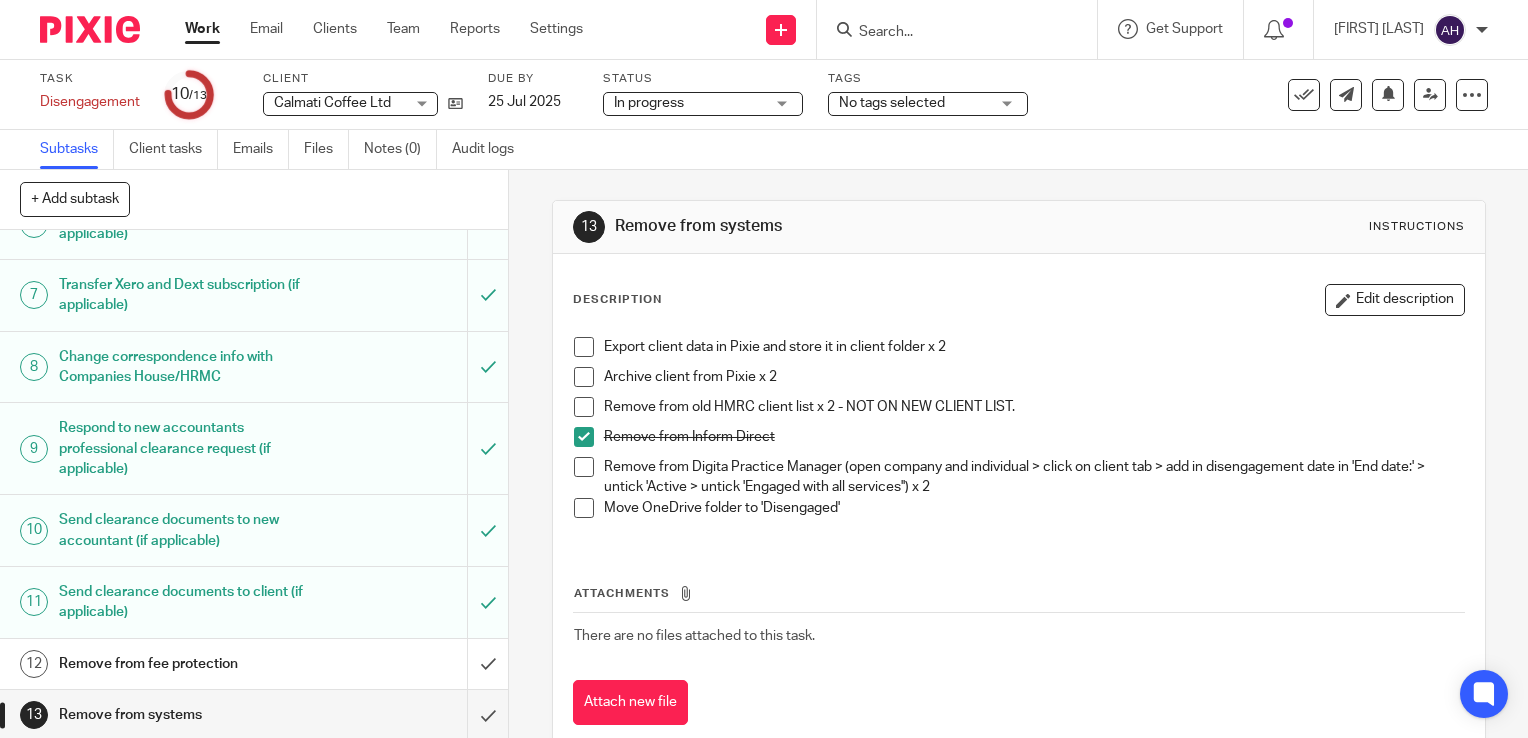 click at bounding box center (584, 407) 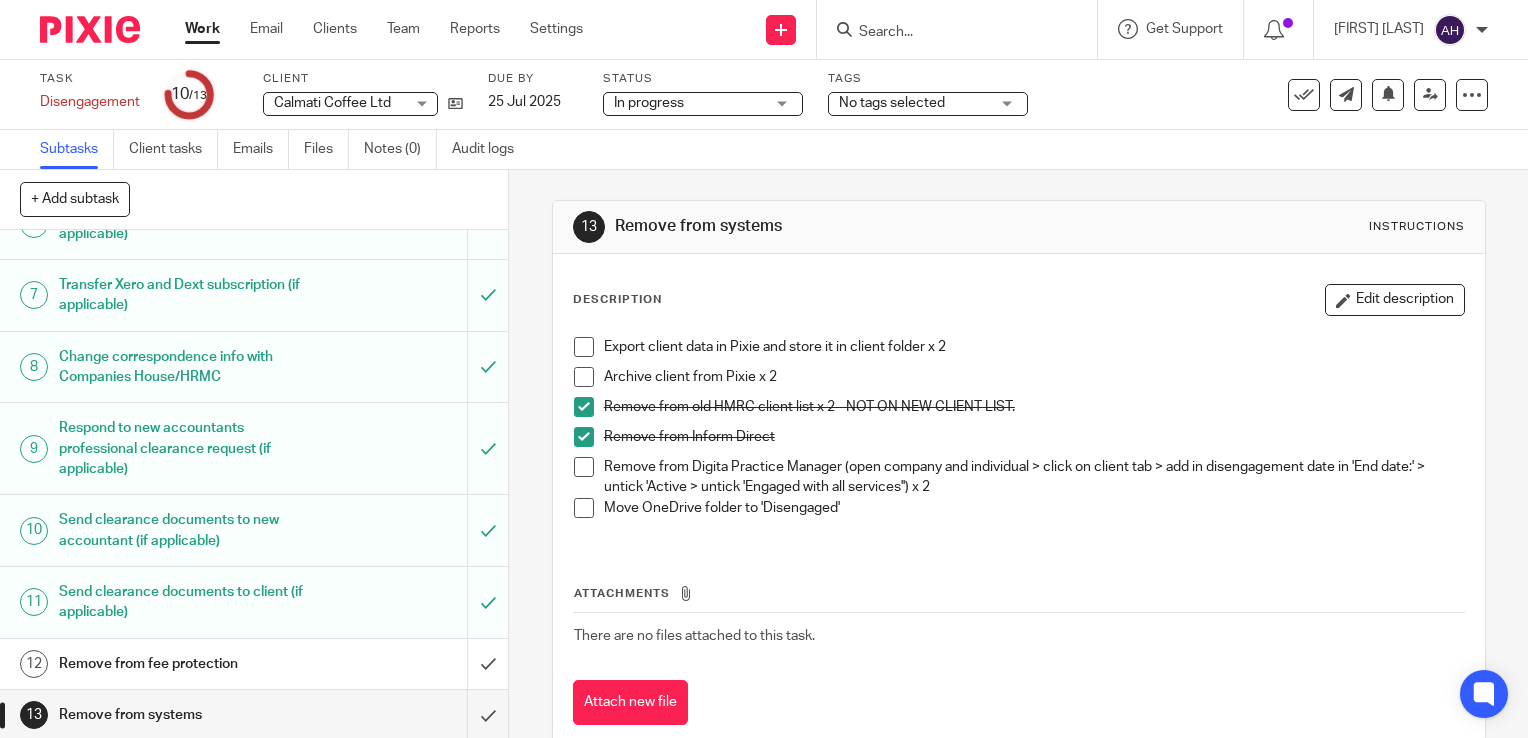 click at bounding box center (584, 467) 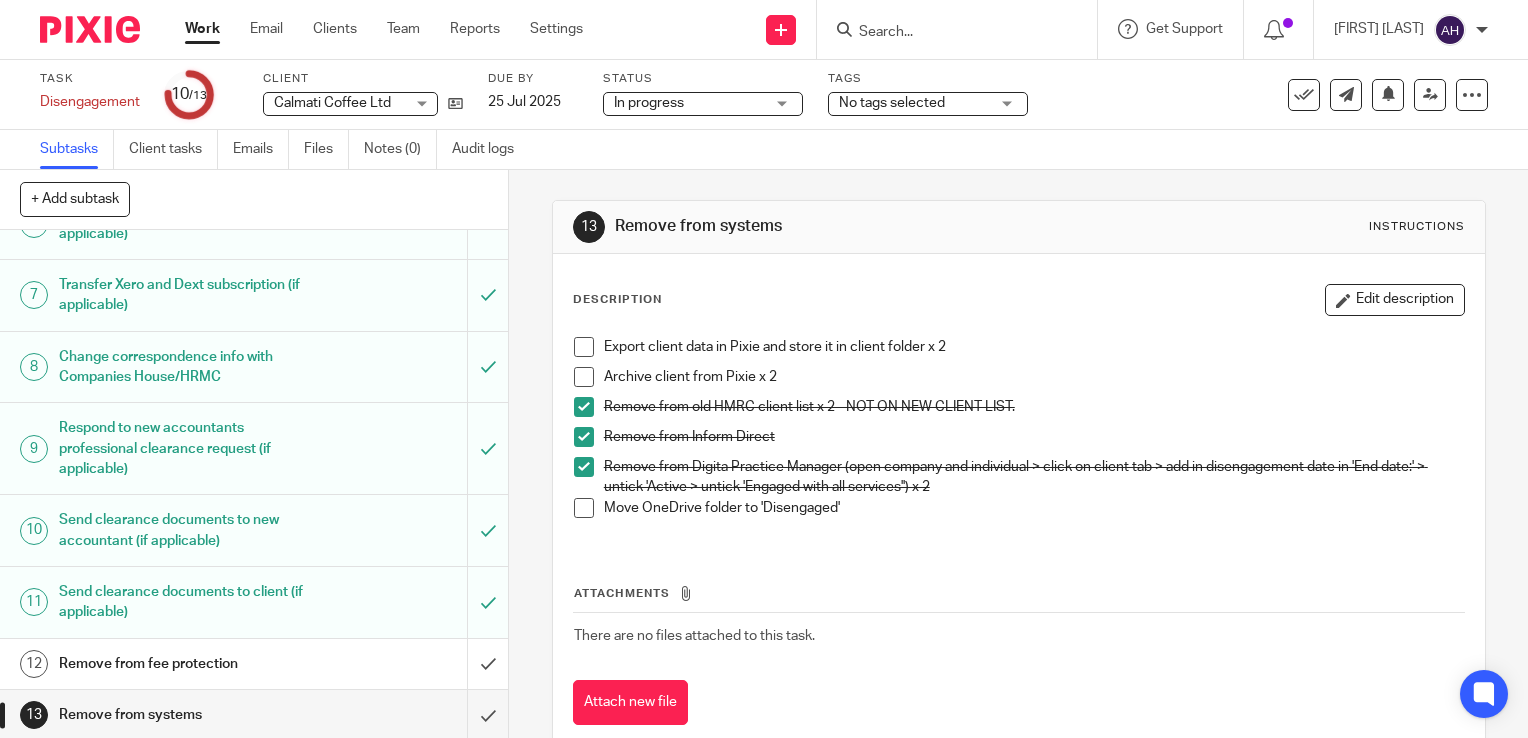 click at bounding box center [584, 347] 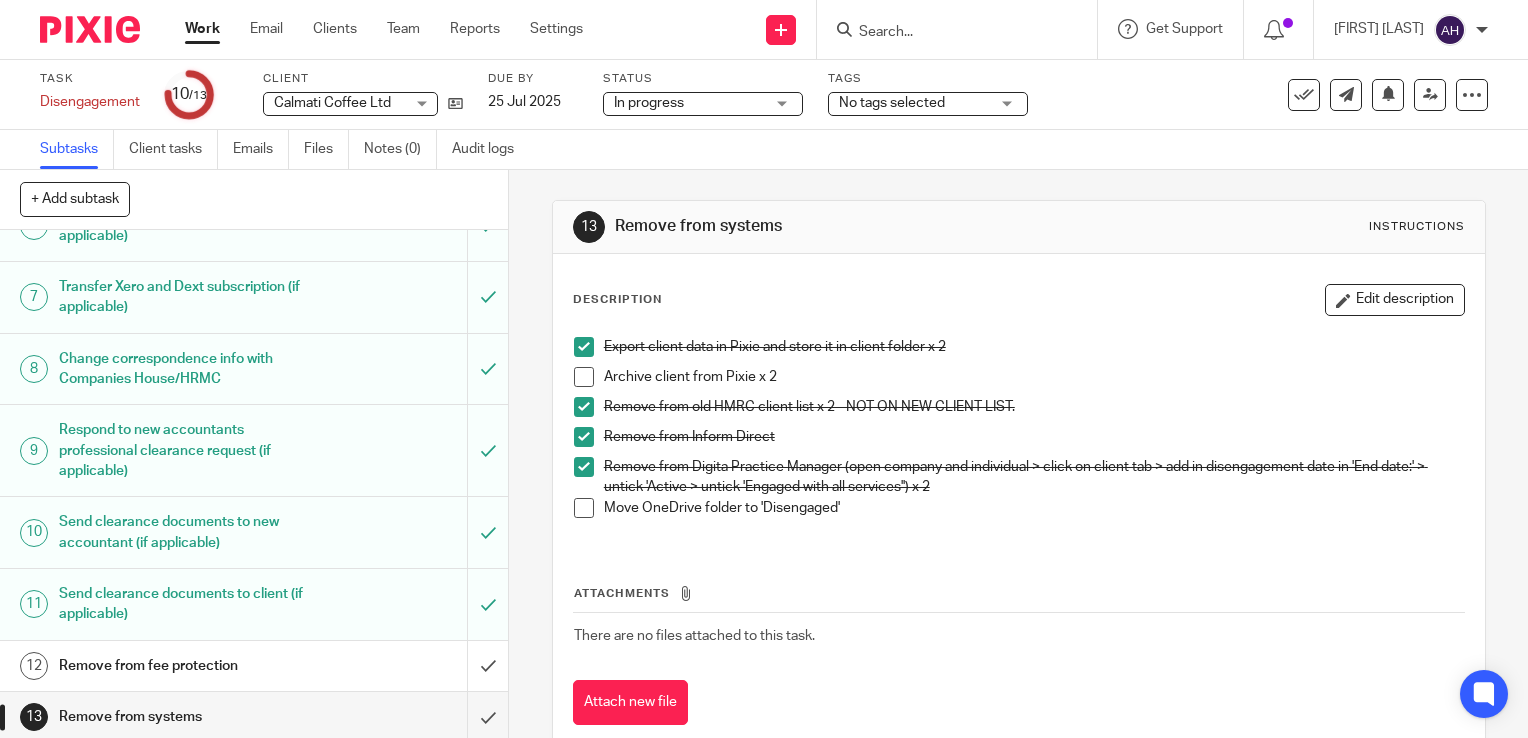 scroll, scrollTop: 319, scrollLeft: 0, axis: vertical 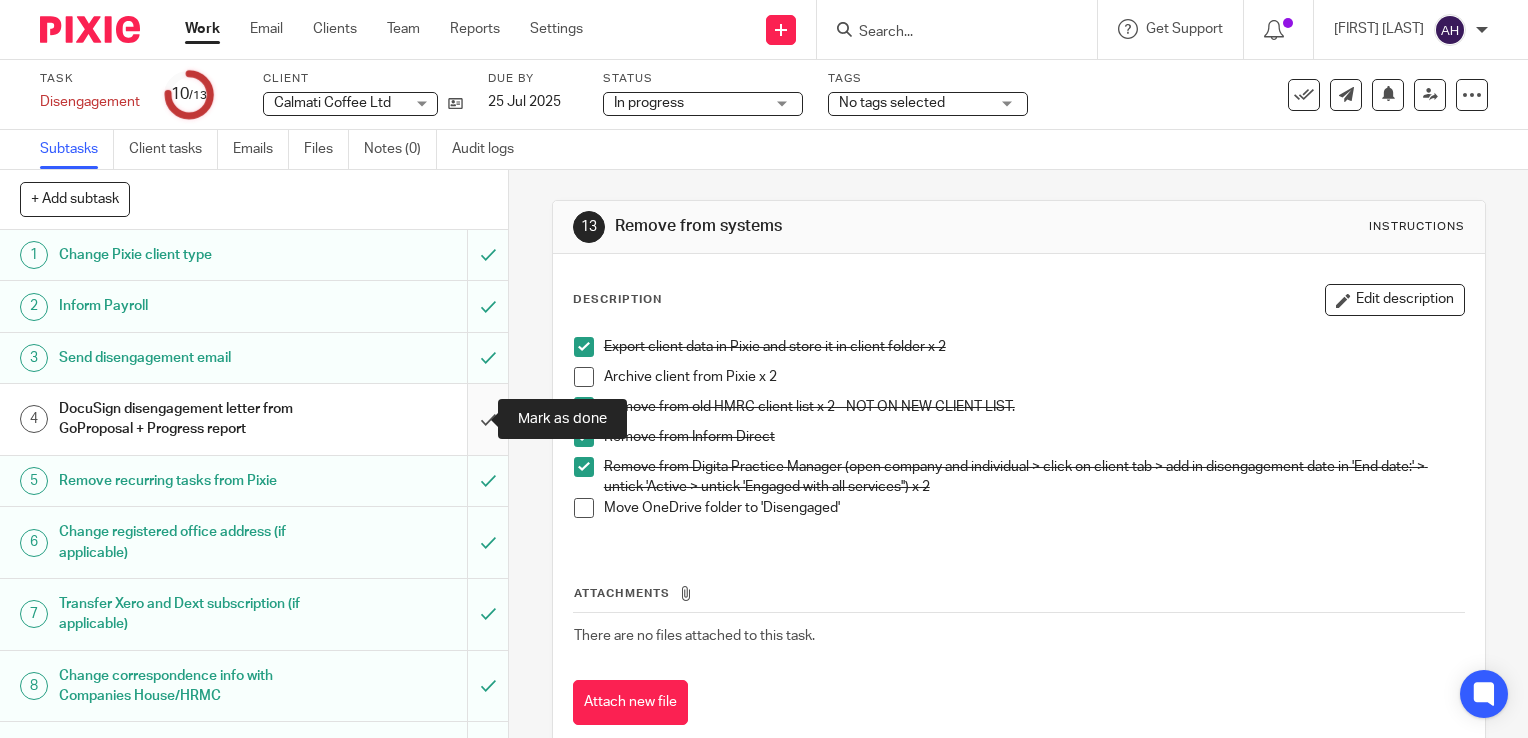 click at bounding box center [254, 419] 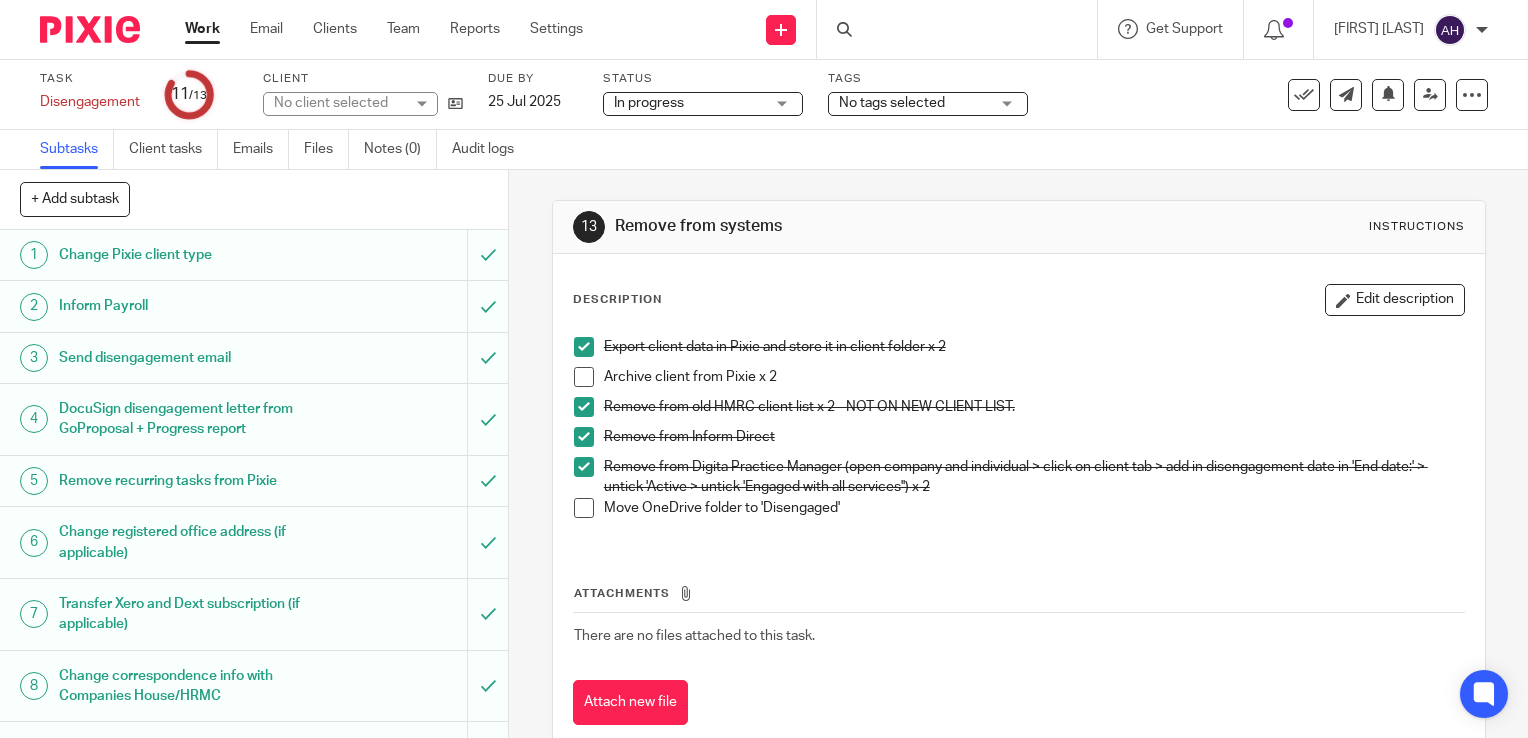 scroll, scrollTop: 0, scrollLeft: 0, axis: both 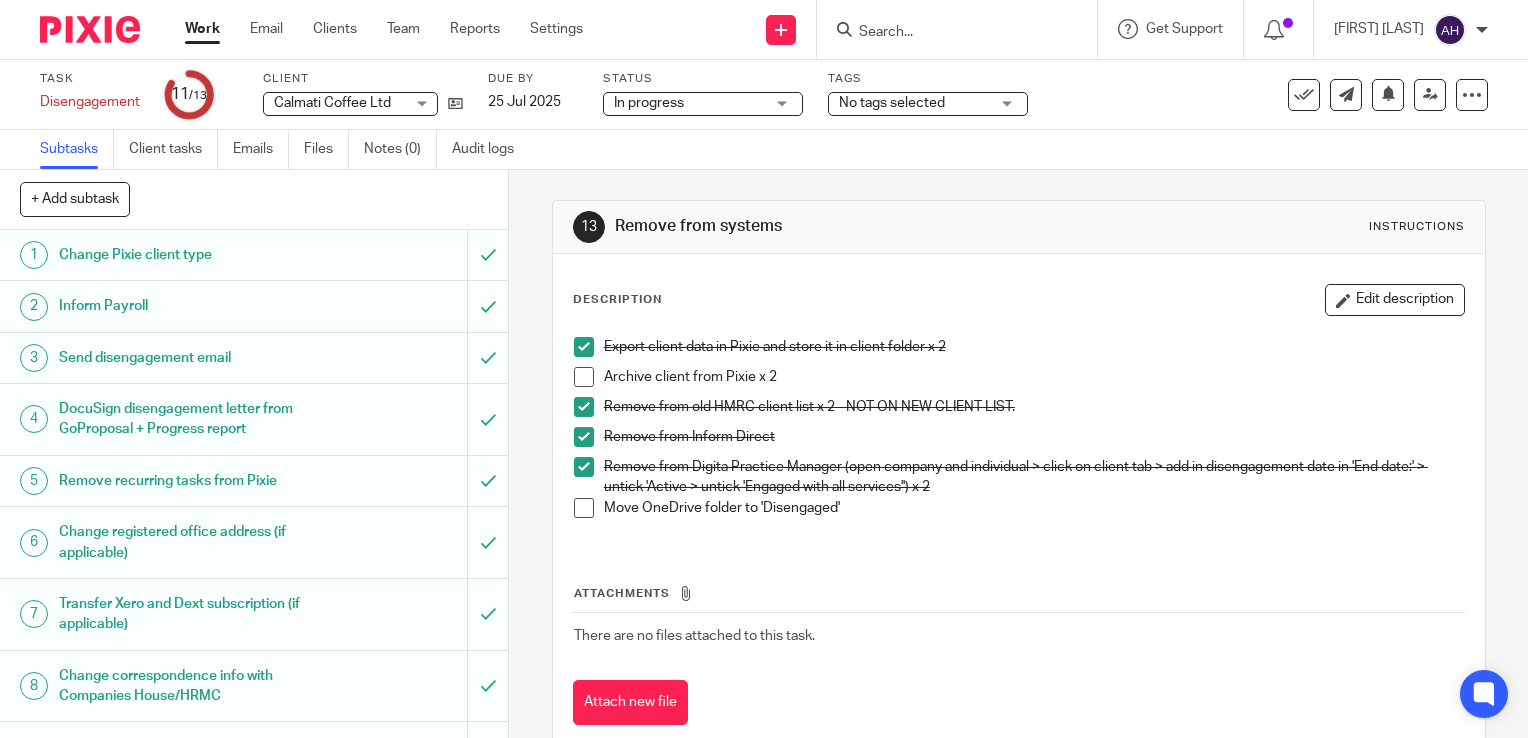 click at bounding box center [584, 508] 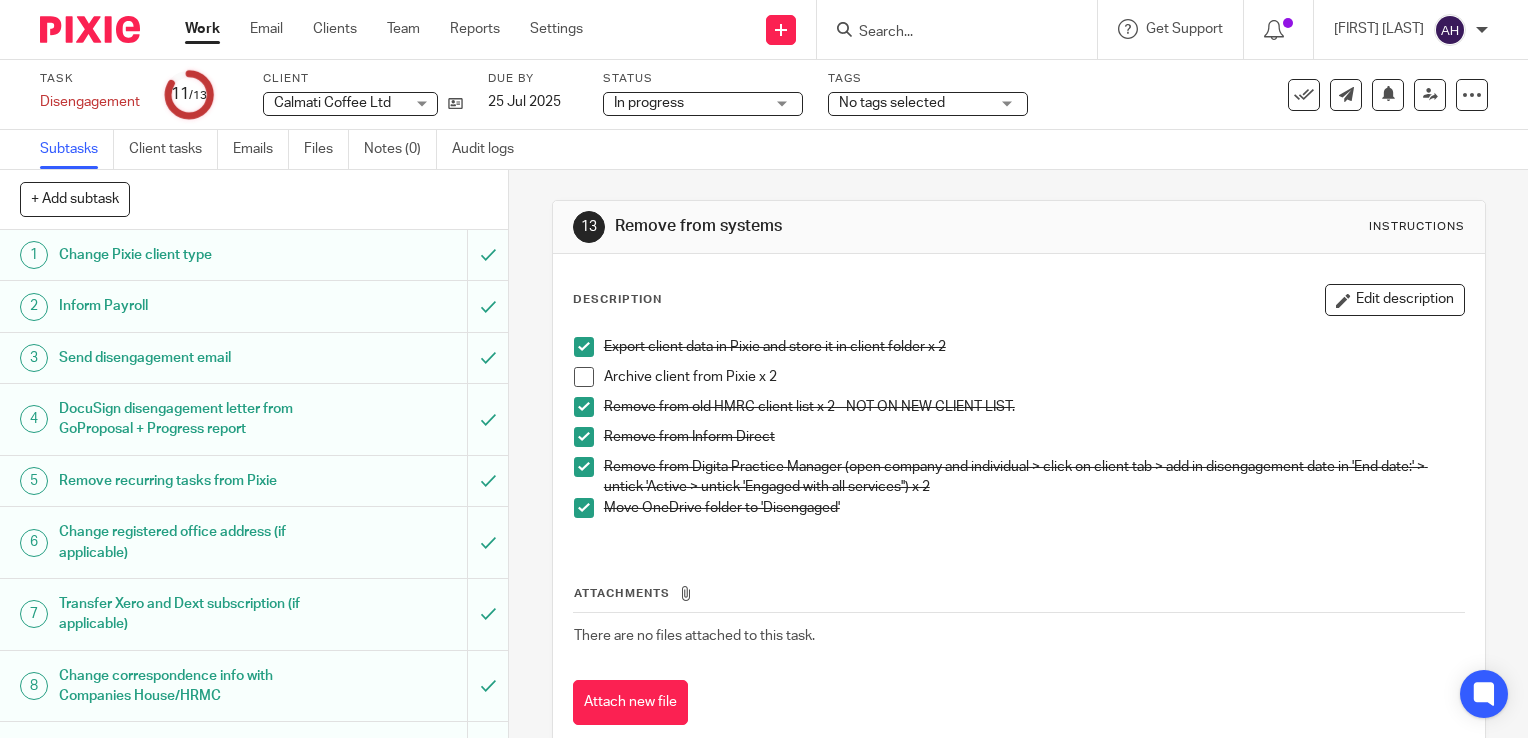 click at bounding box center (584, 377) 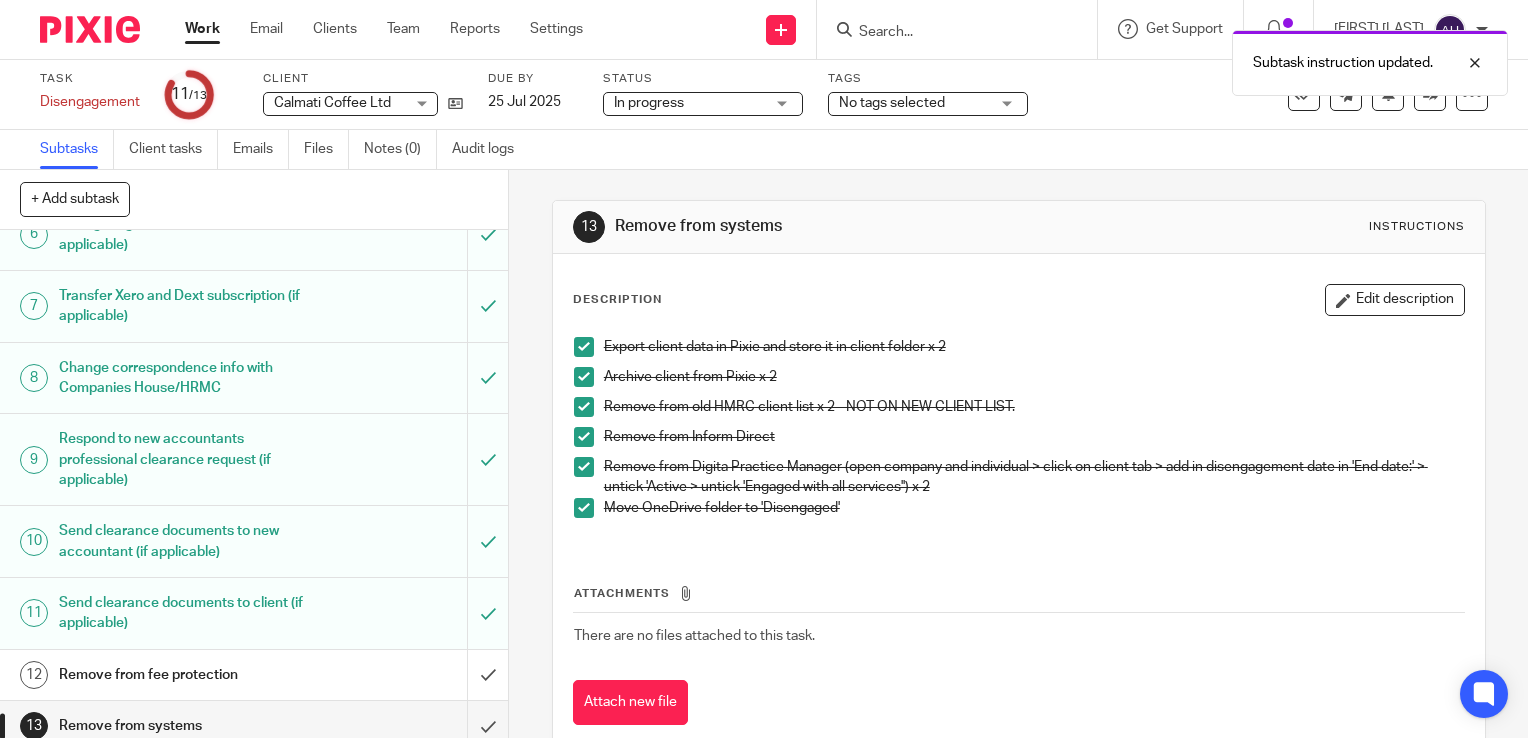 scroll, scrollTop: 319, scrollLeft: 0, axis: vertical 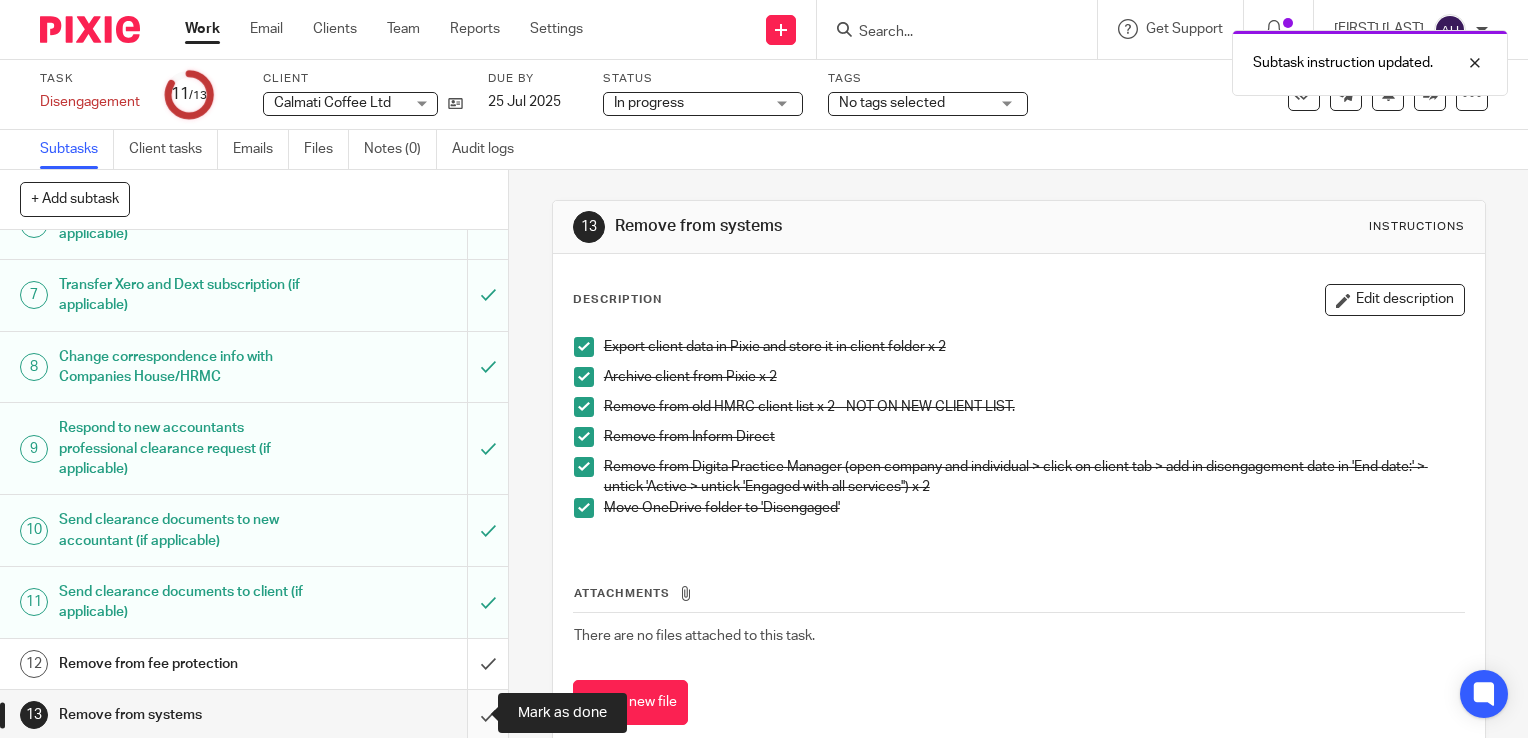 click at bounding box center (254, 715) 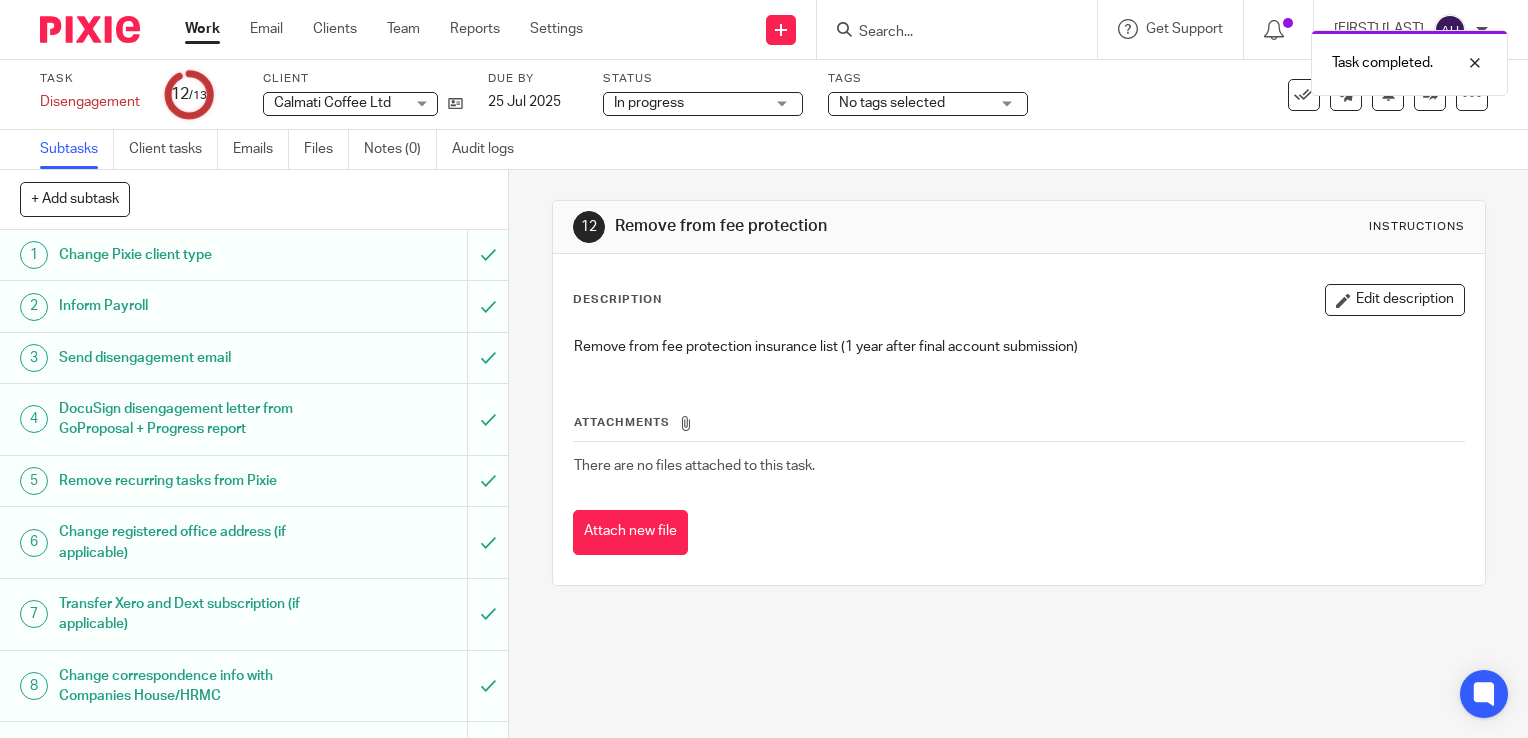 scroll, scrollTop: 0, scrollLeft: 0, axis: both 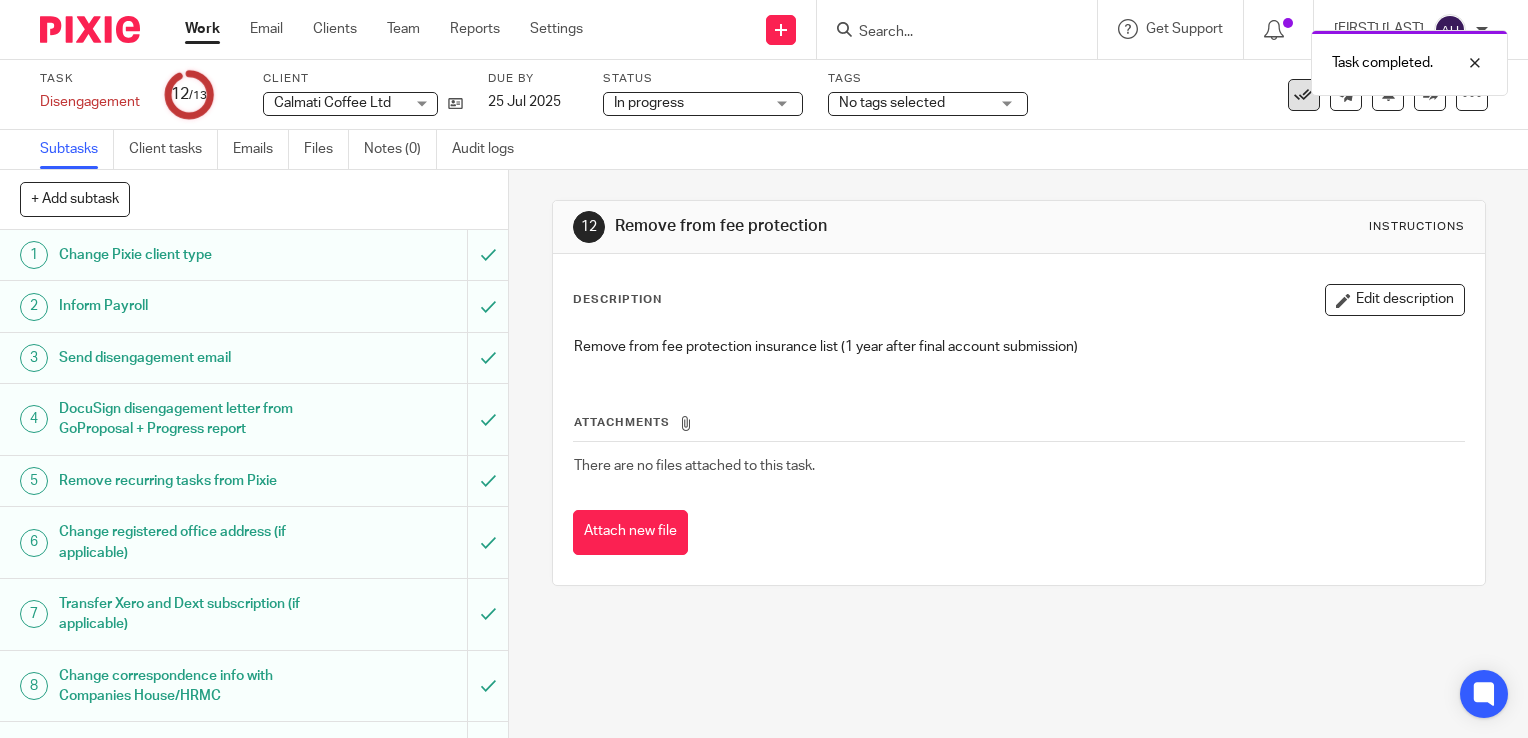 click at bounding box center [1304, 95] 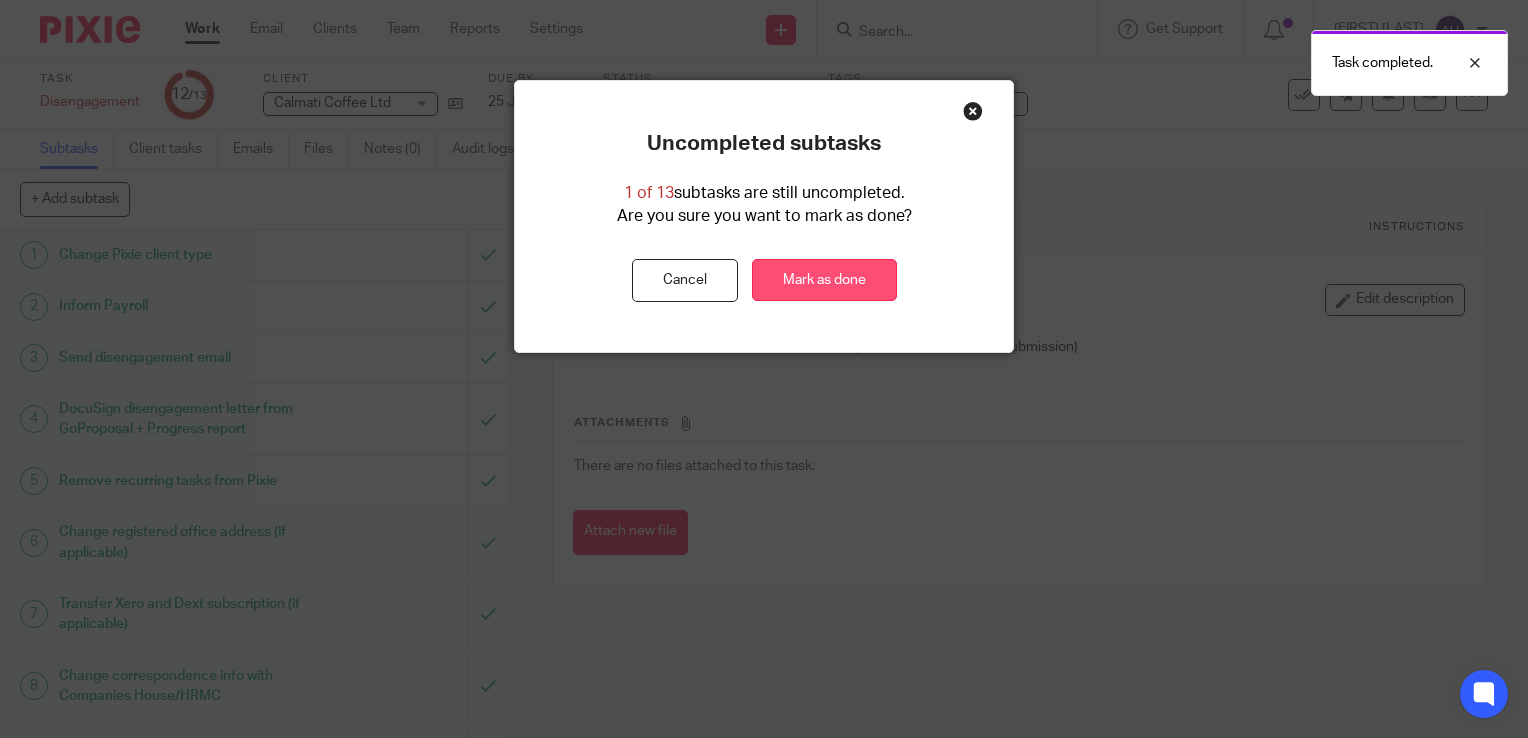 click on "Mark as done" at bounding box center [824, 280] 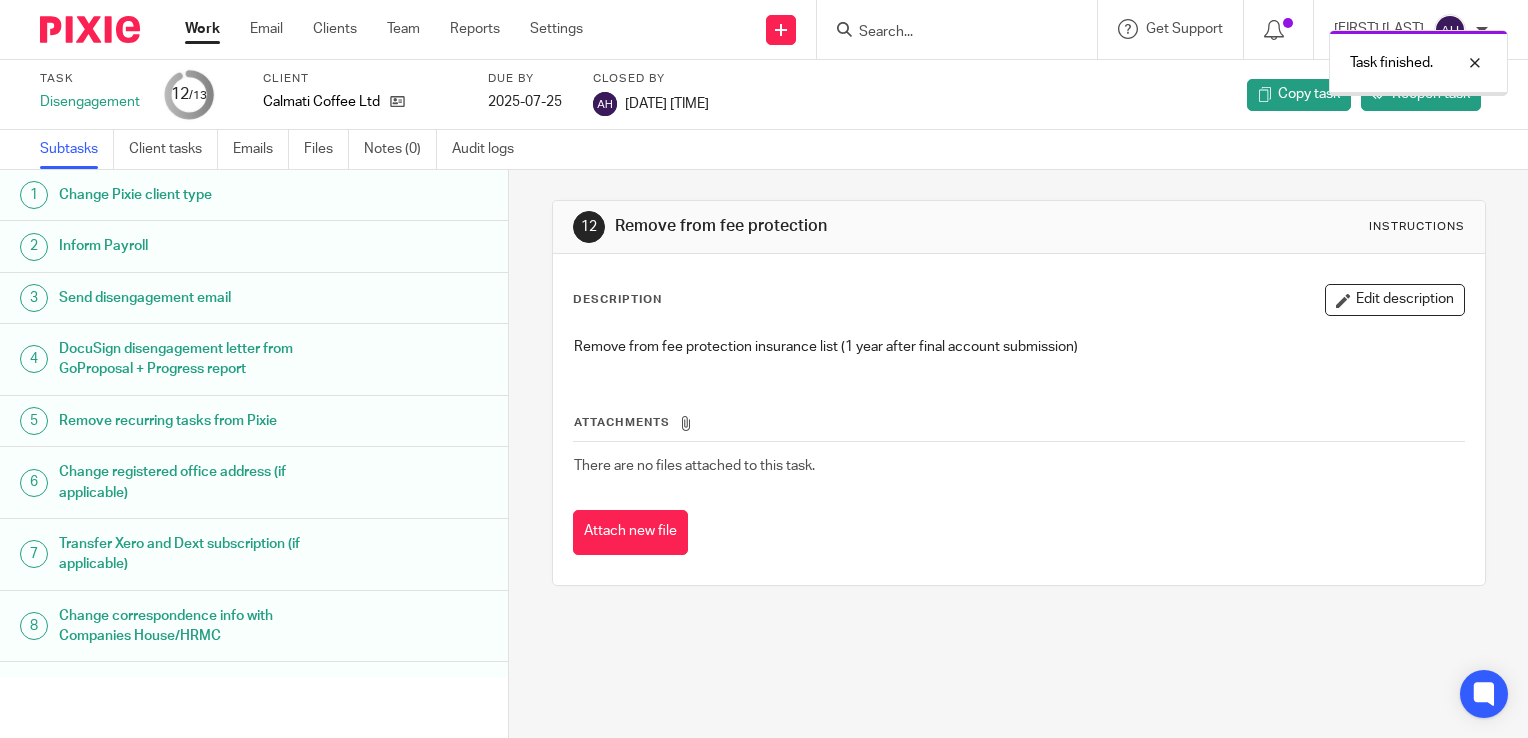 scroll, scrollTop: 0, scrollLeft: 0, axis: both 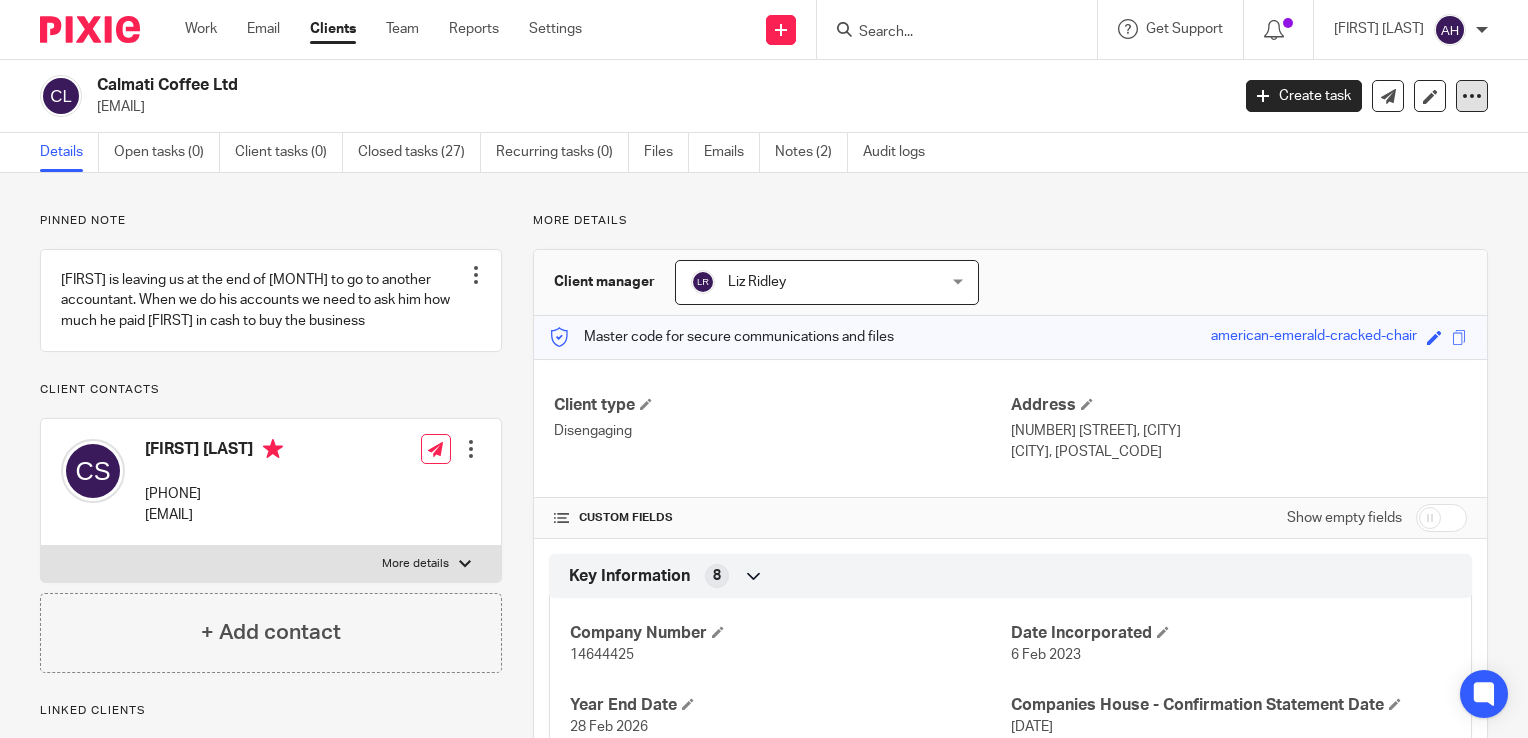 click at bounding box center [1472, 96] 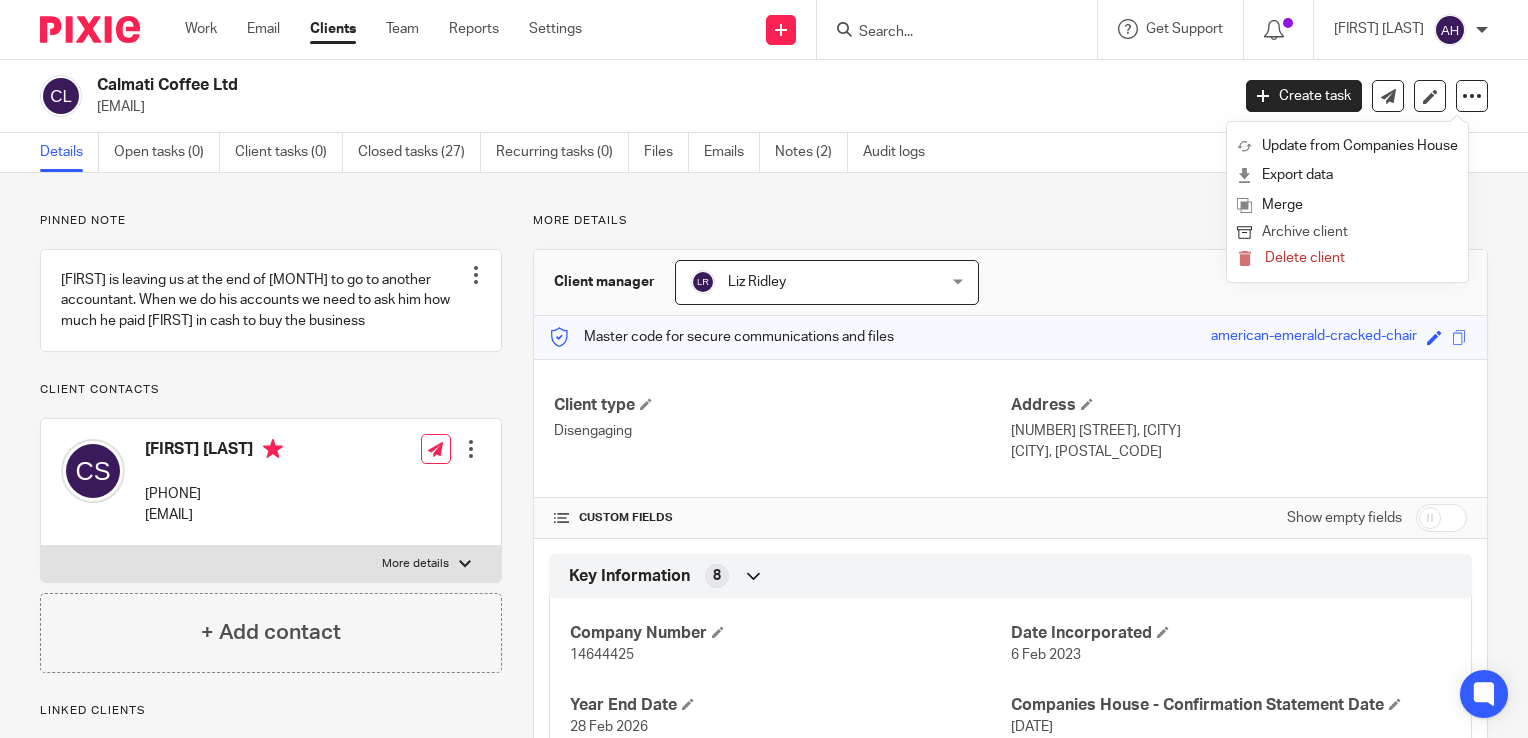 click on "Archive client" at bounding box center [1347, 233] 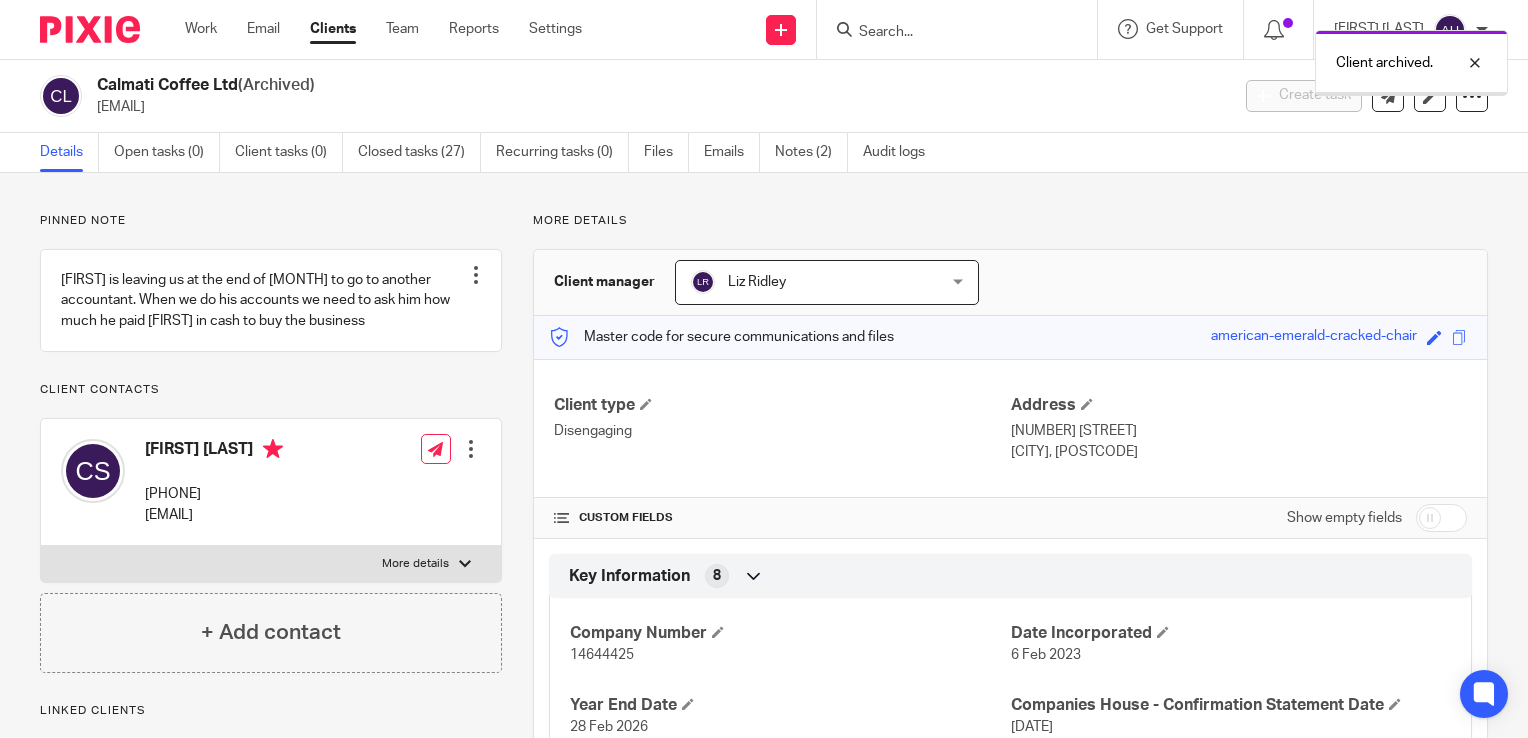 scroll, scrollTop: 0, scrollLeft: 0, axis: both 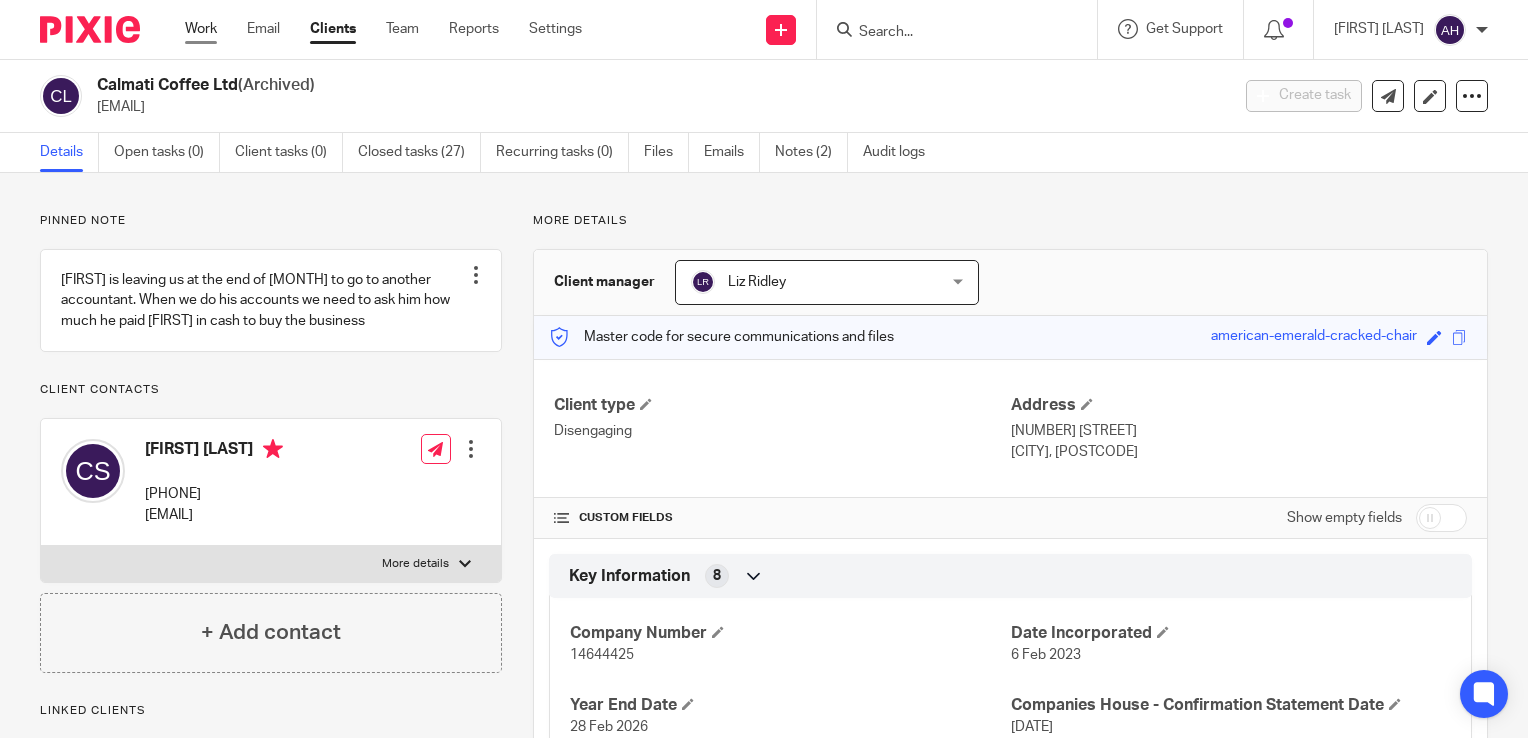 click on "Work" at bounding box center [201, 29] 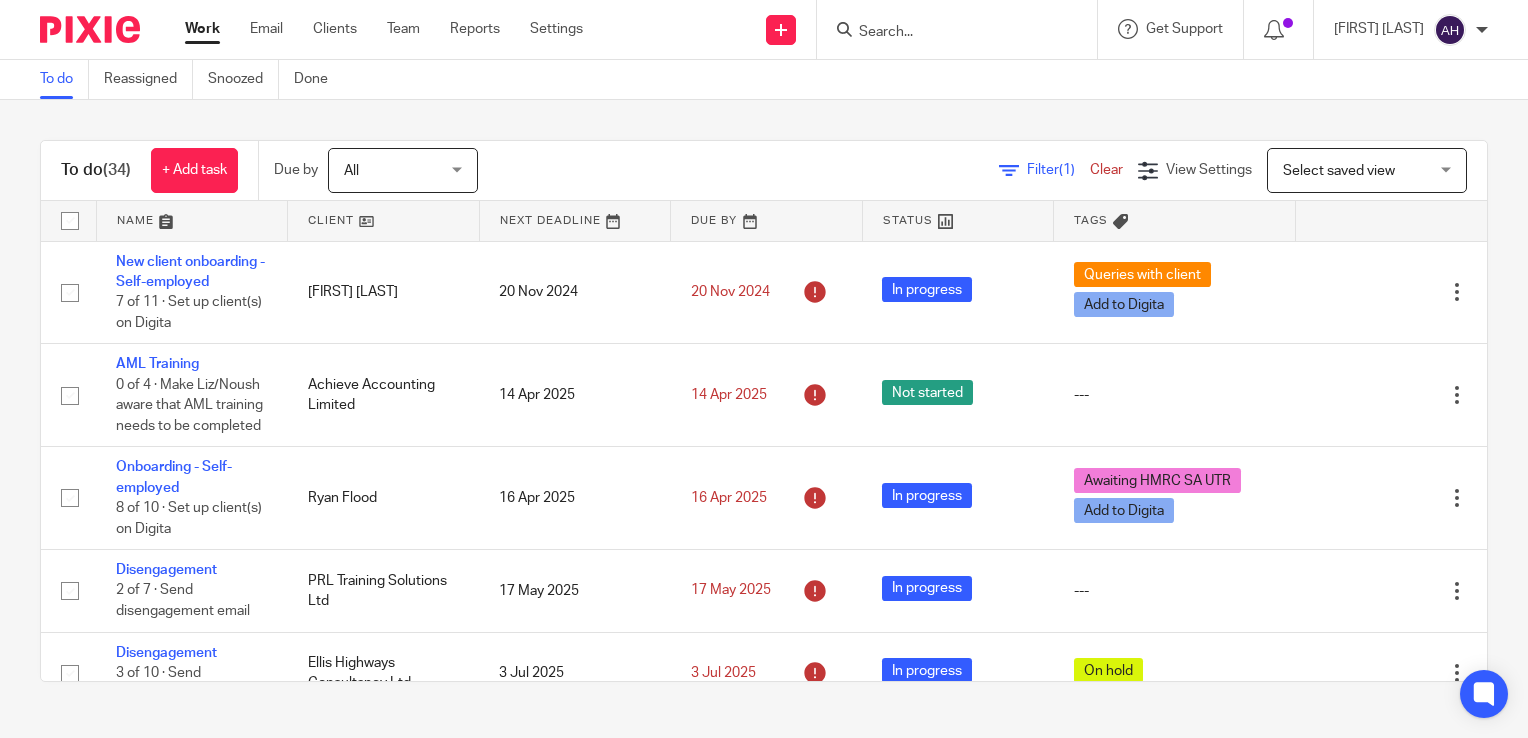 scroll, scrollTop: 0, scrollLeft: 0, axis: both 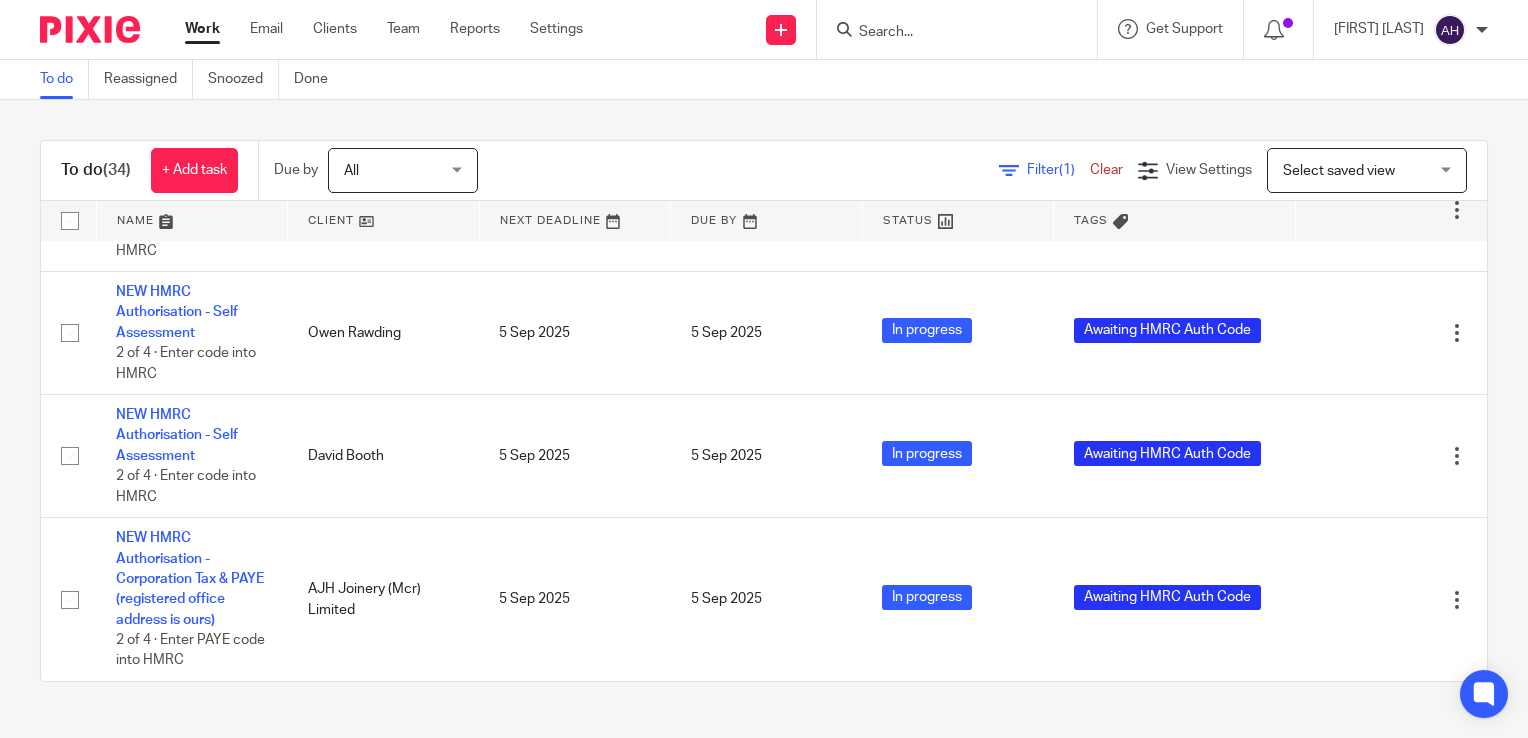 click at bounding box center [947, 33] 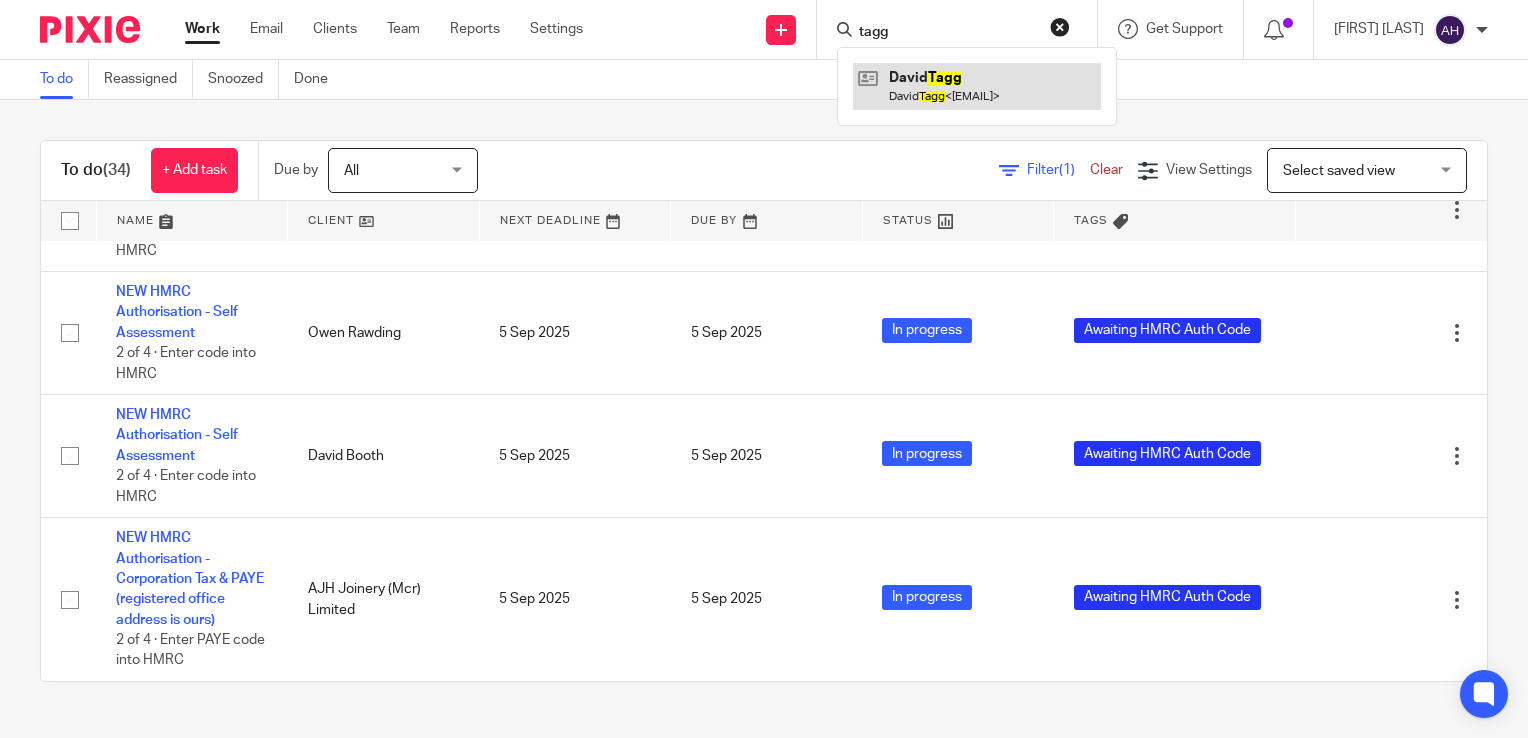 type on "tagg" 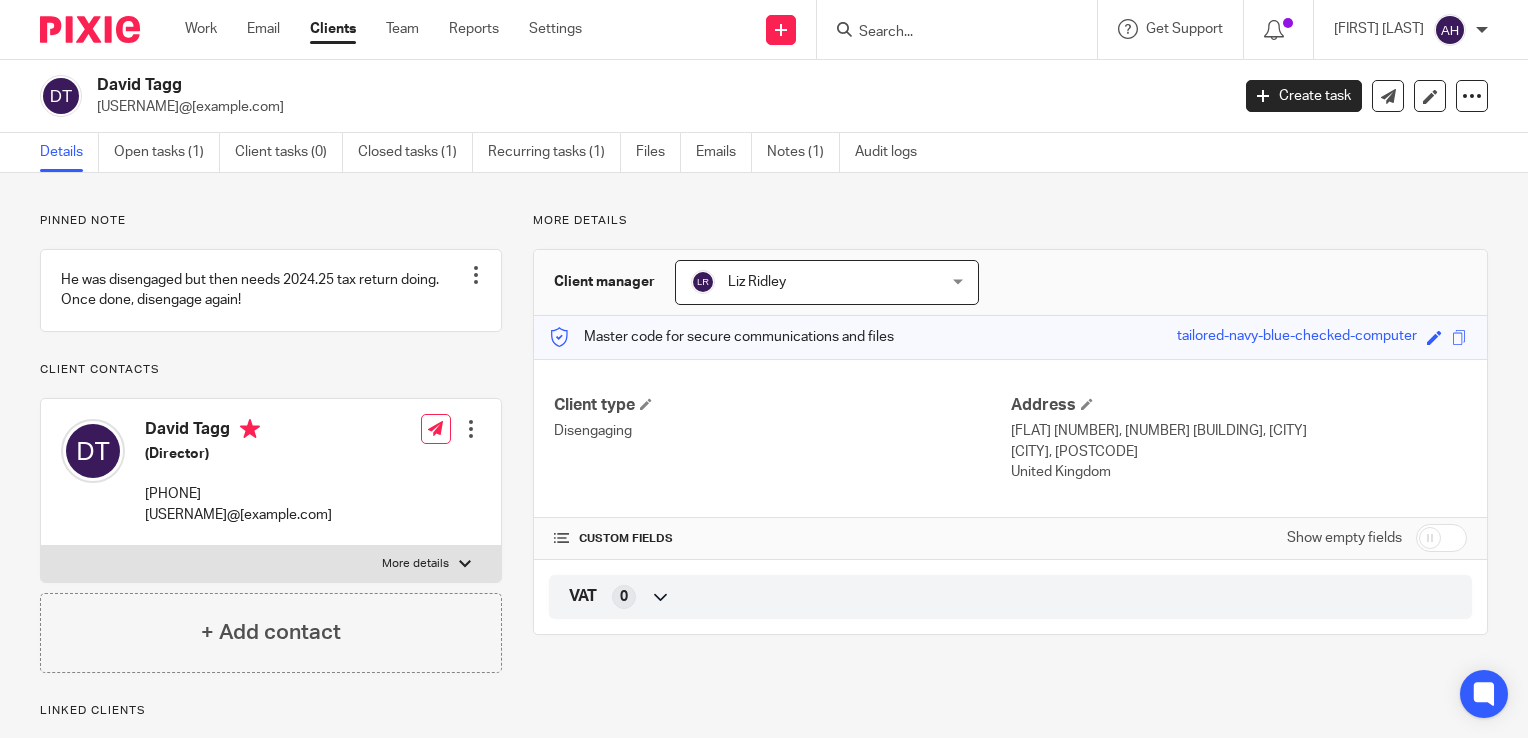 scroll, scrollTop: 0, scrollLeft: 0, axis: both 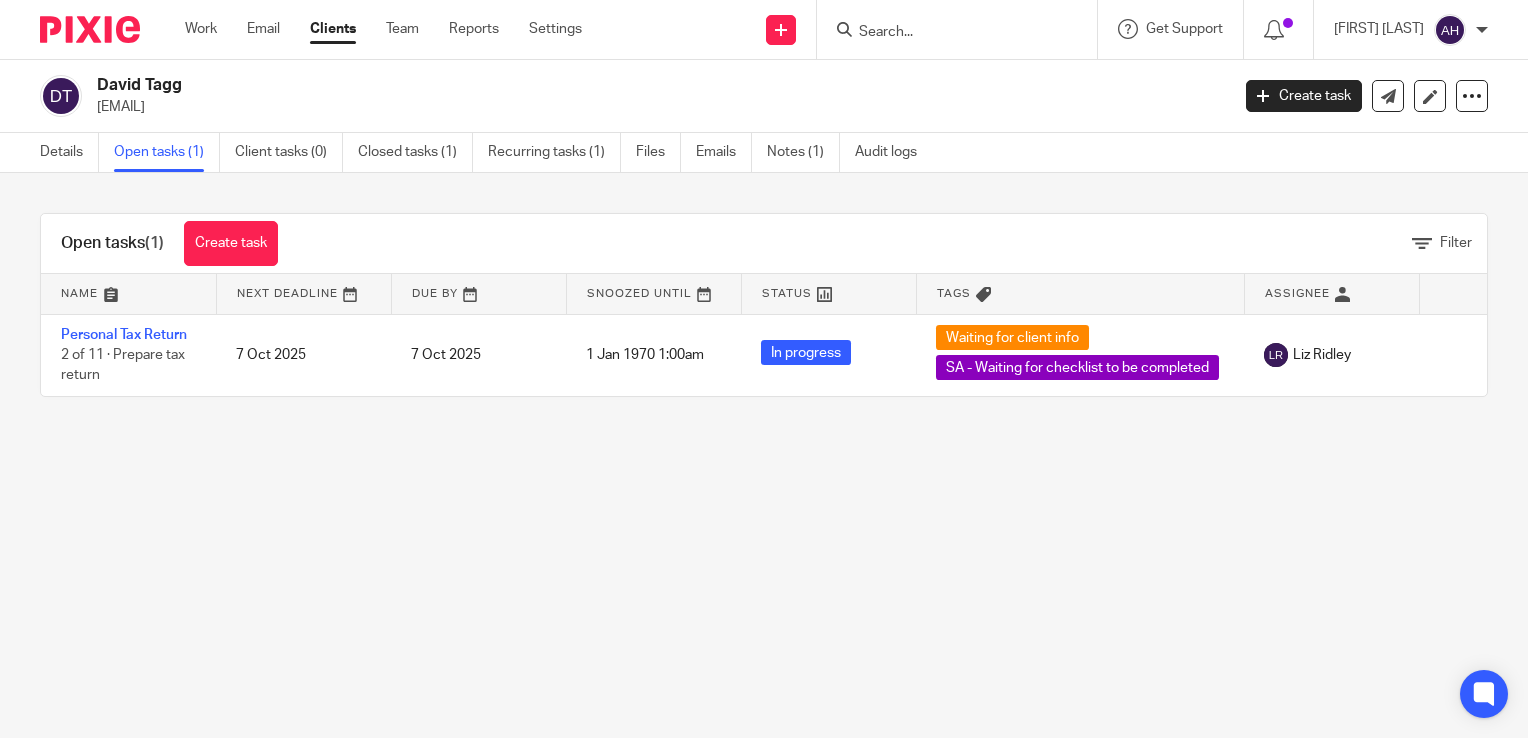 click at bounding box center [947, 33] 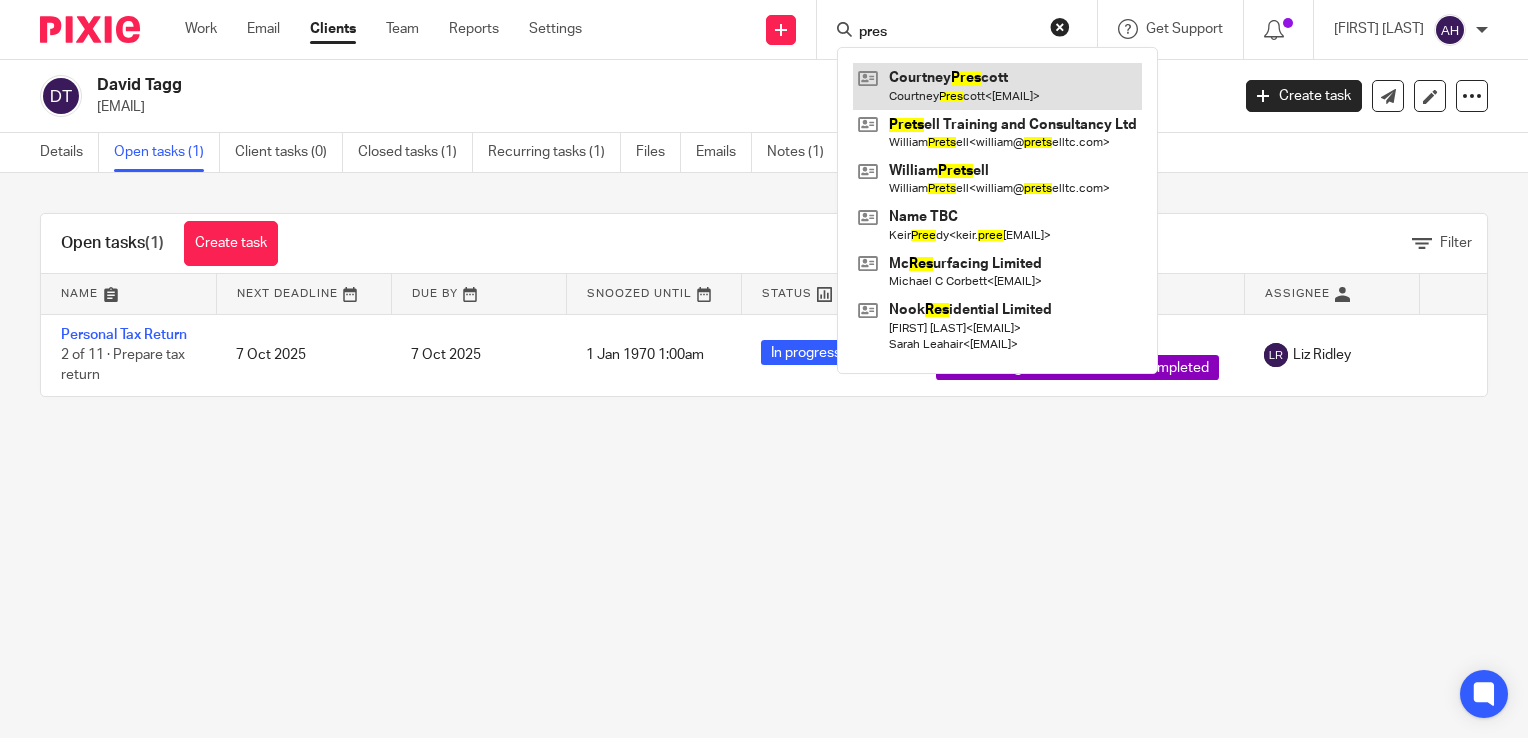 type on "pres" 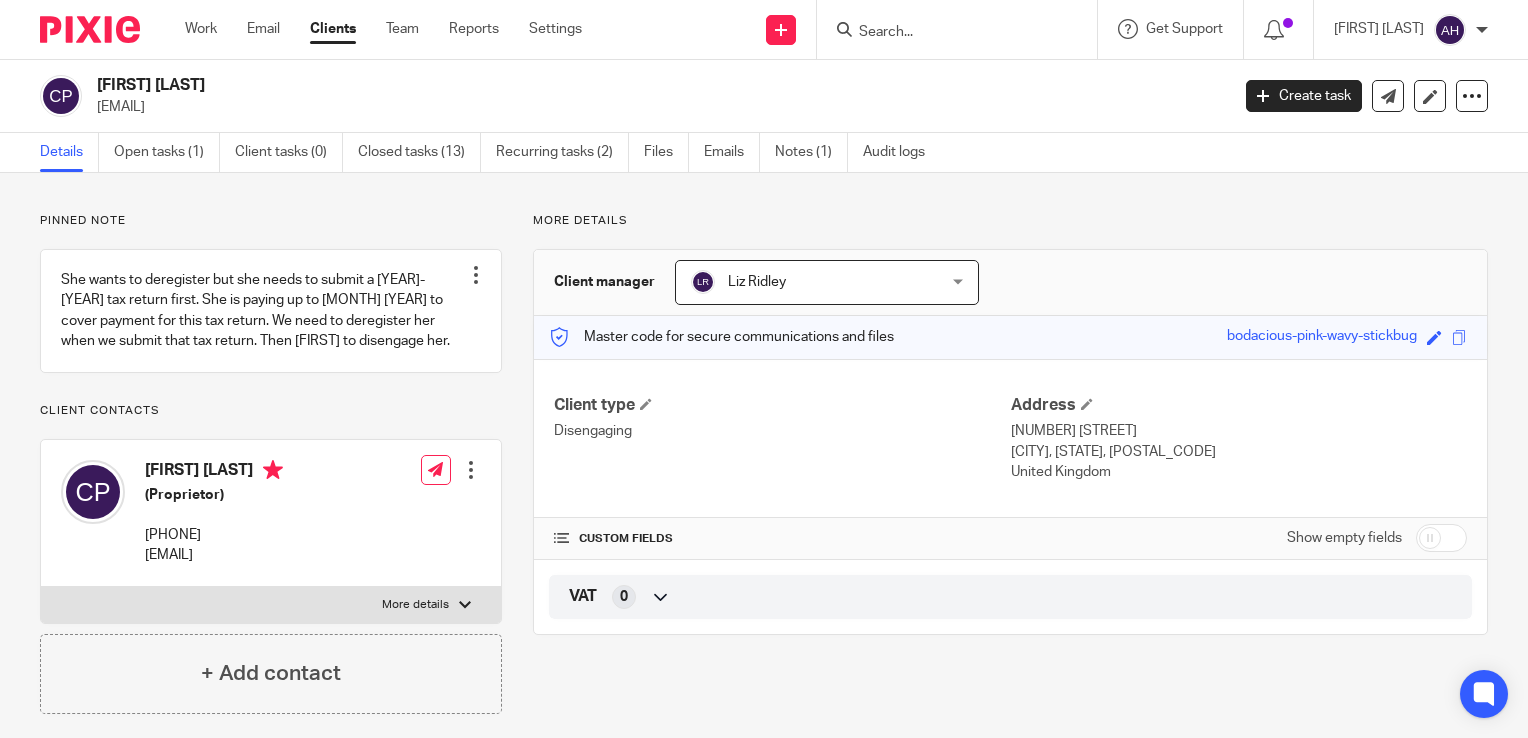 scroll, scrollTop: 0, scrollLeft: 0, axis: both 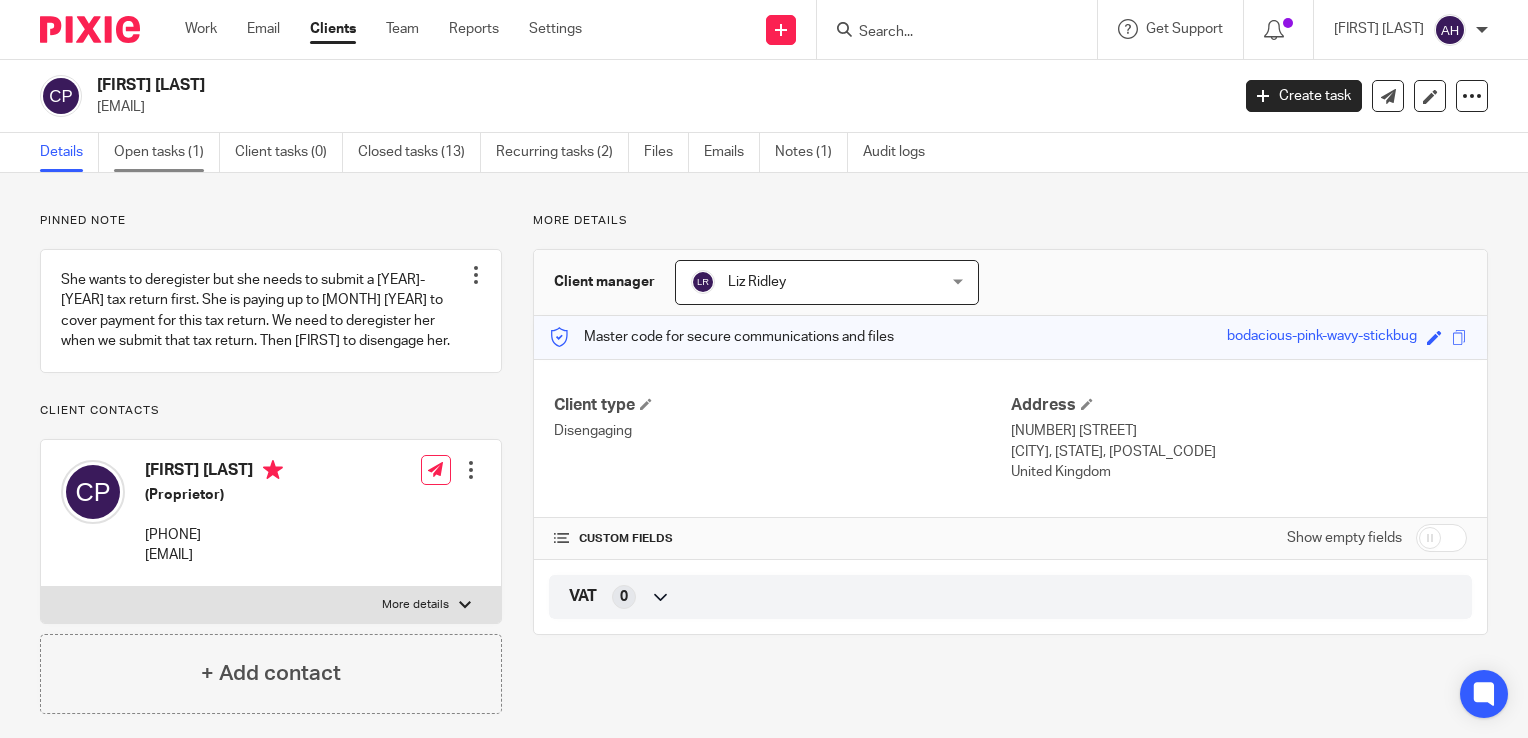 click on "Open tasks (1)" at bounding box center [167, 152] 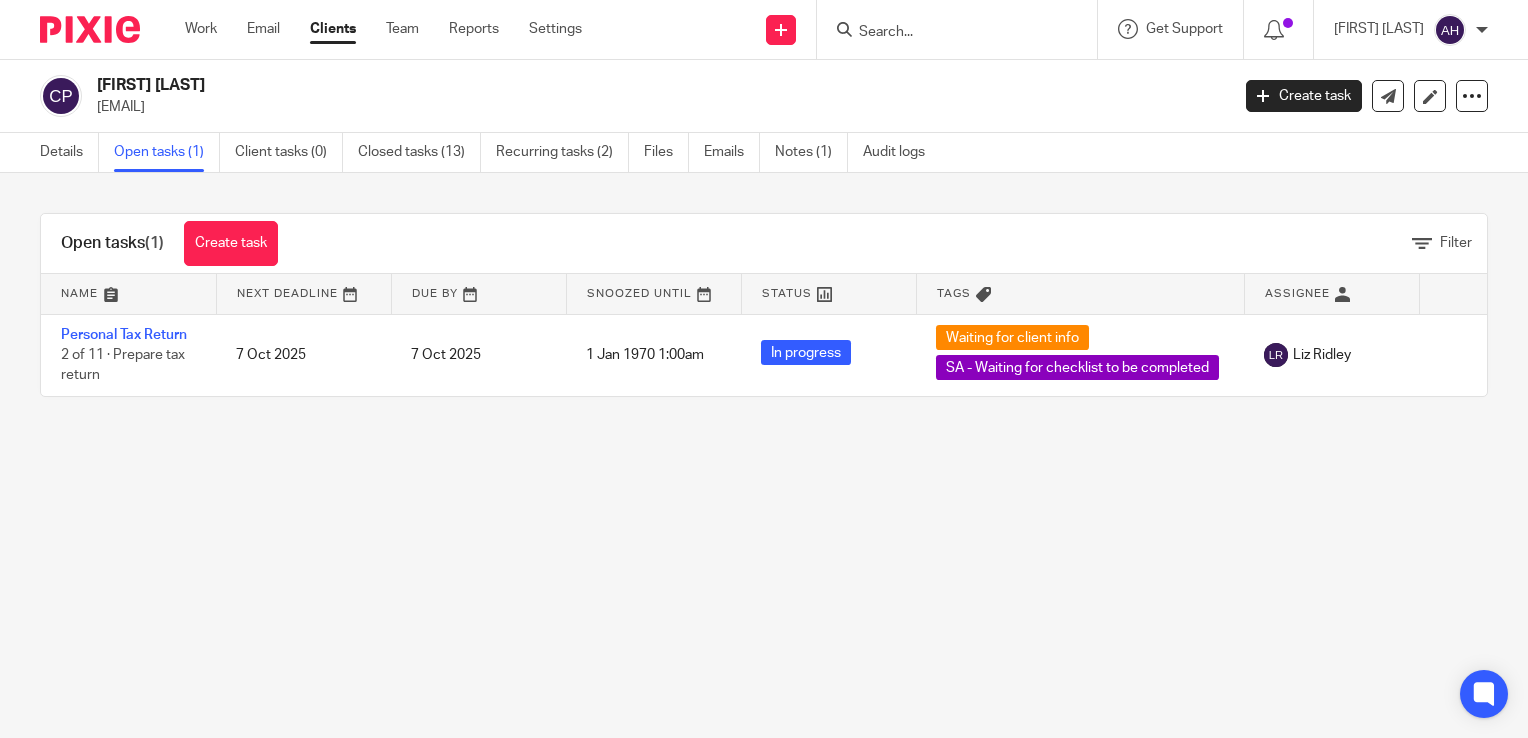 scroll, scrollTop: 0, scrollLeft: 0, axis: both 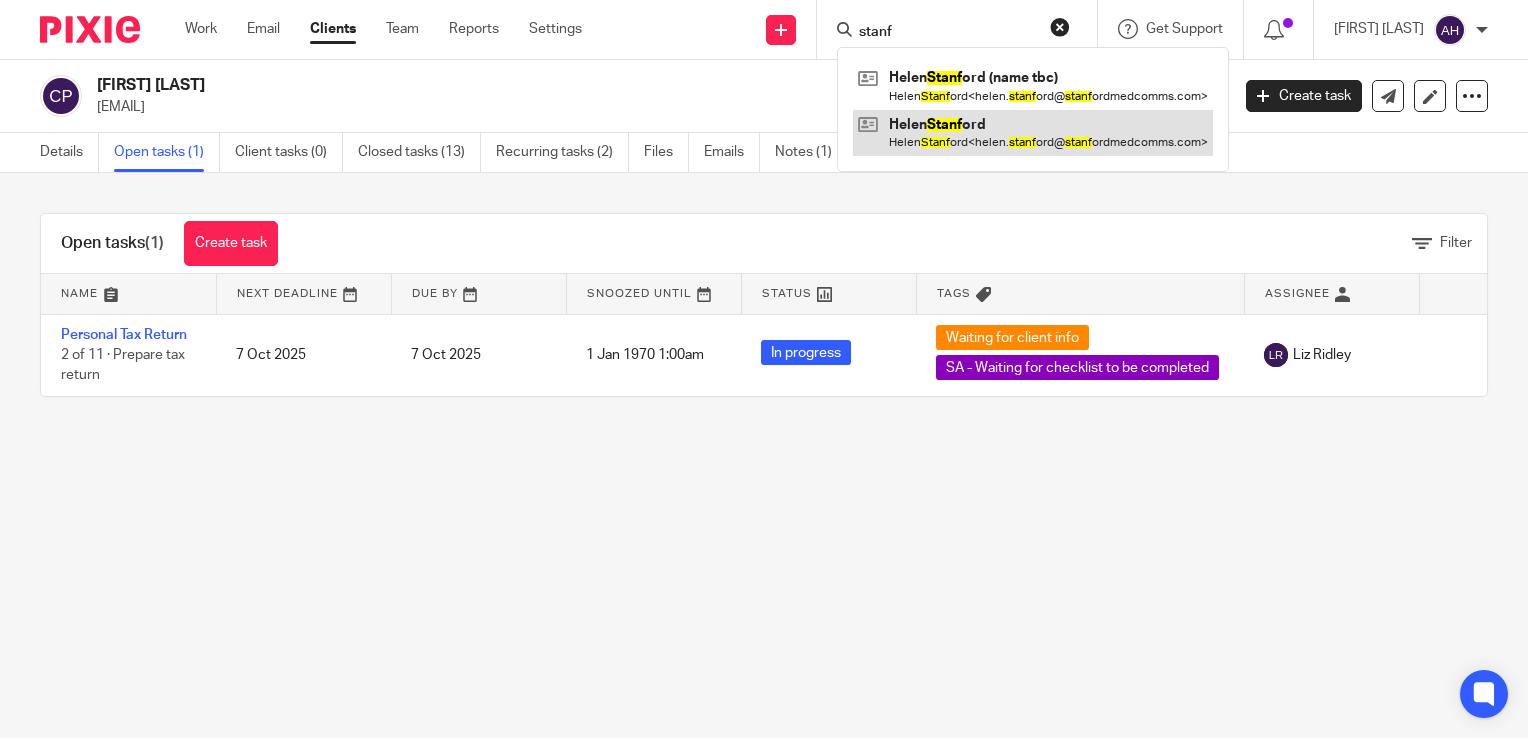 type on "stanf" 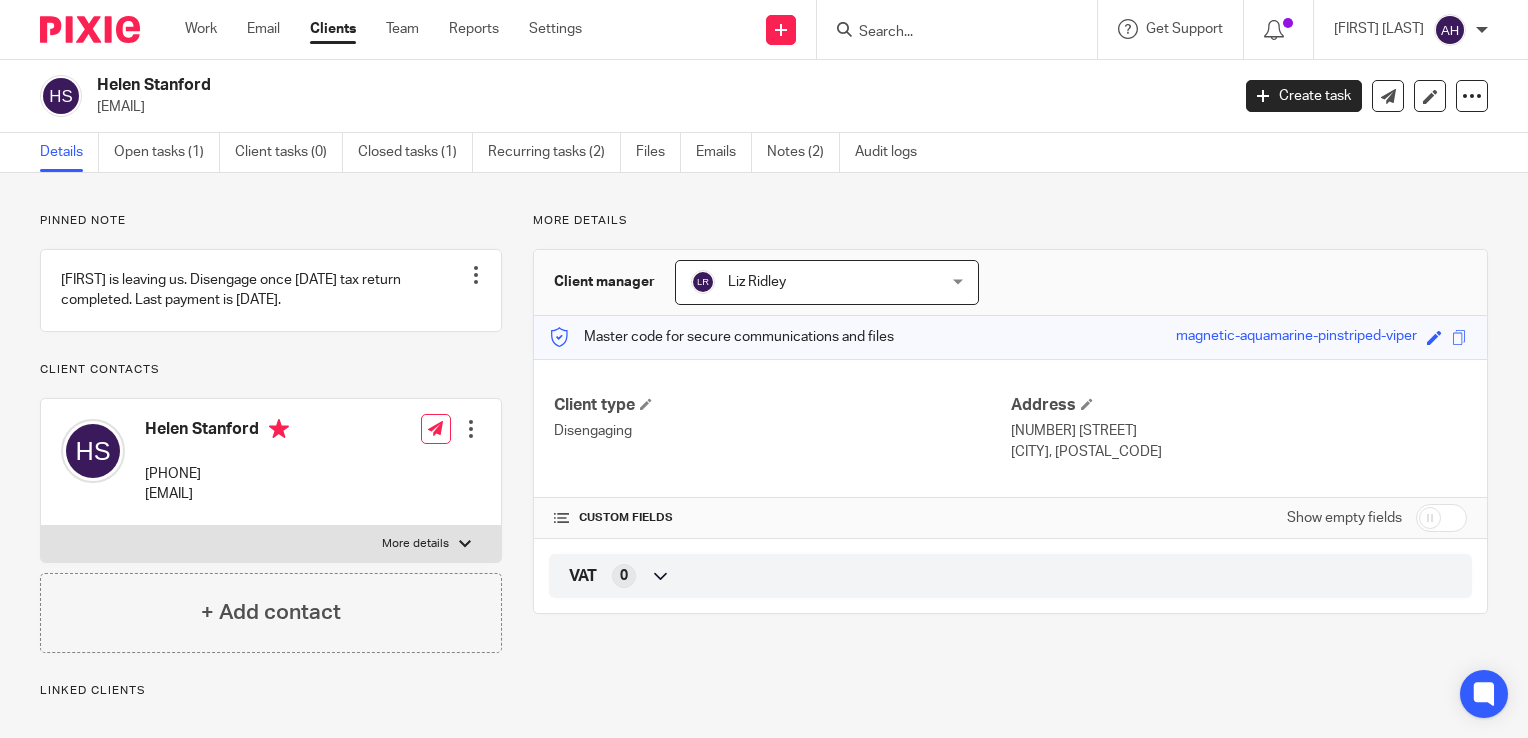 scroll, scrollTop: 0, scrollLeft: 0, axis: both 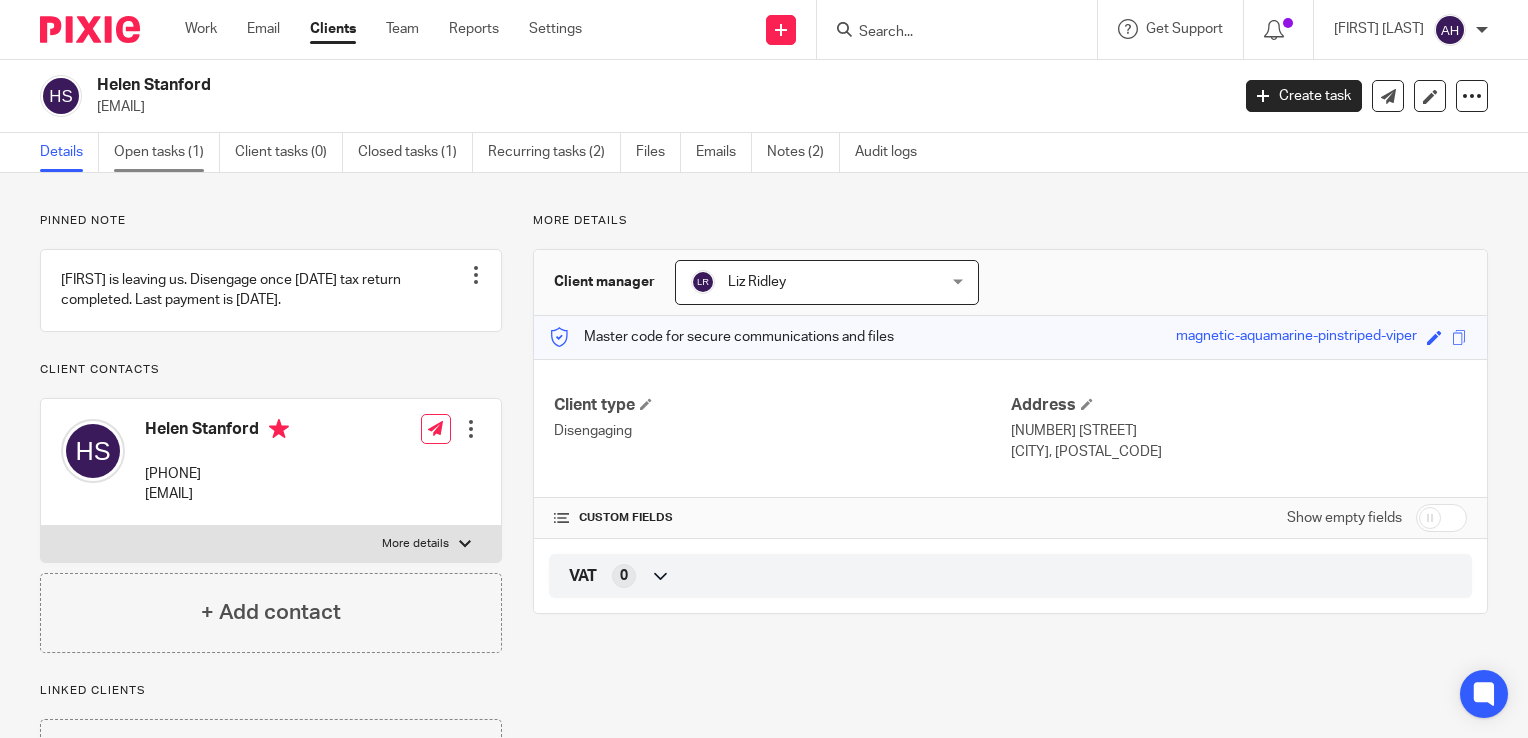 click on "Open tasks (1)" at bounding box center (167, 152) 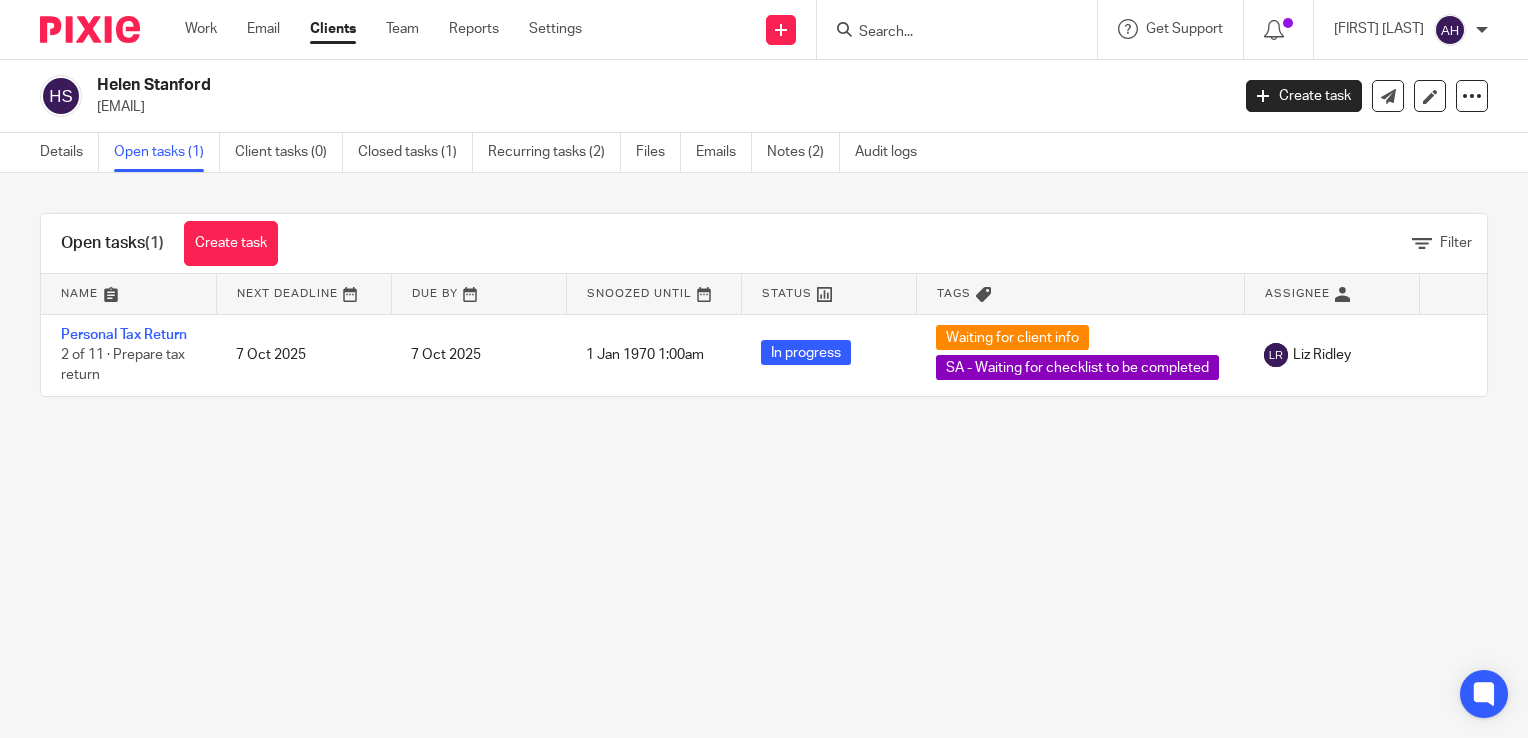scroll, scrollTop: 0, scrollLeft: 0, axis: both 